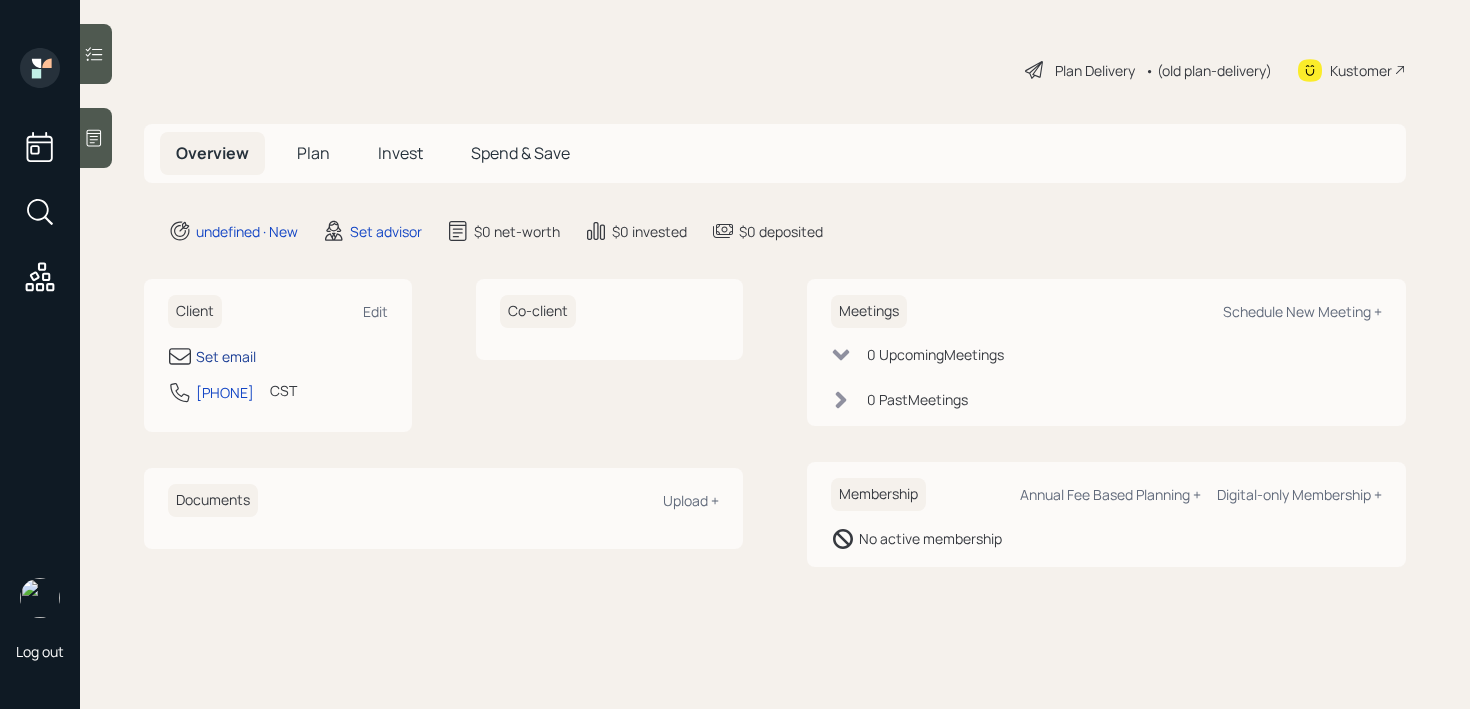 scroll, scrollTop: 0, scrollLeft: 0, axis: both 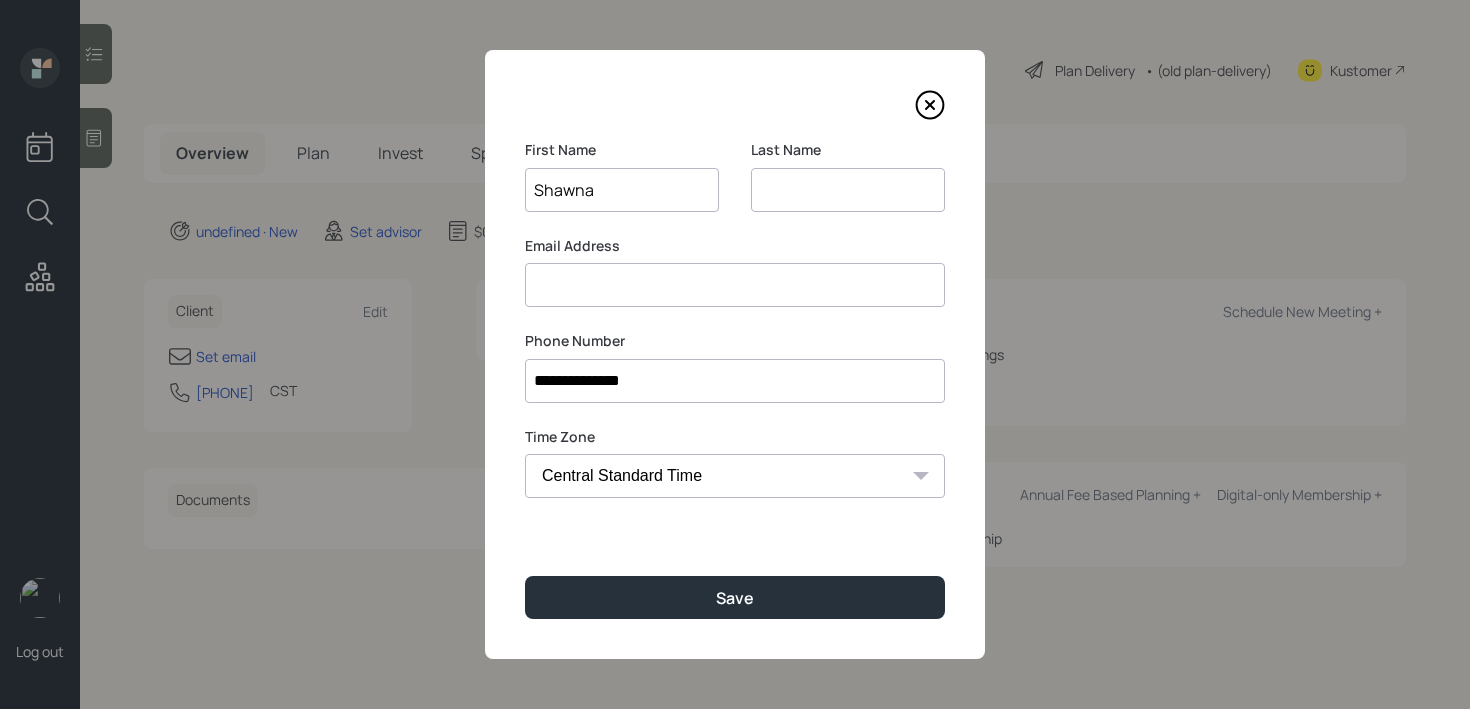 type on "Shawna" 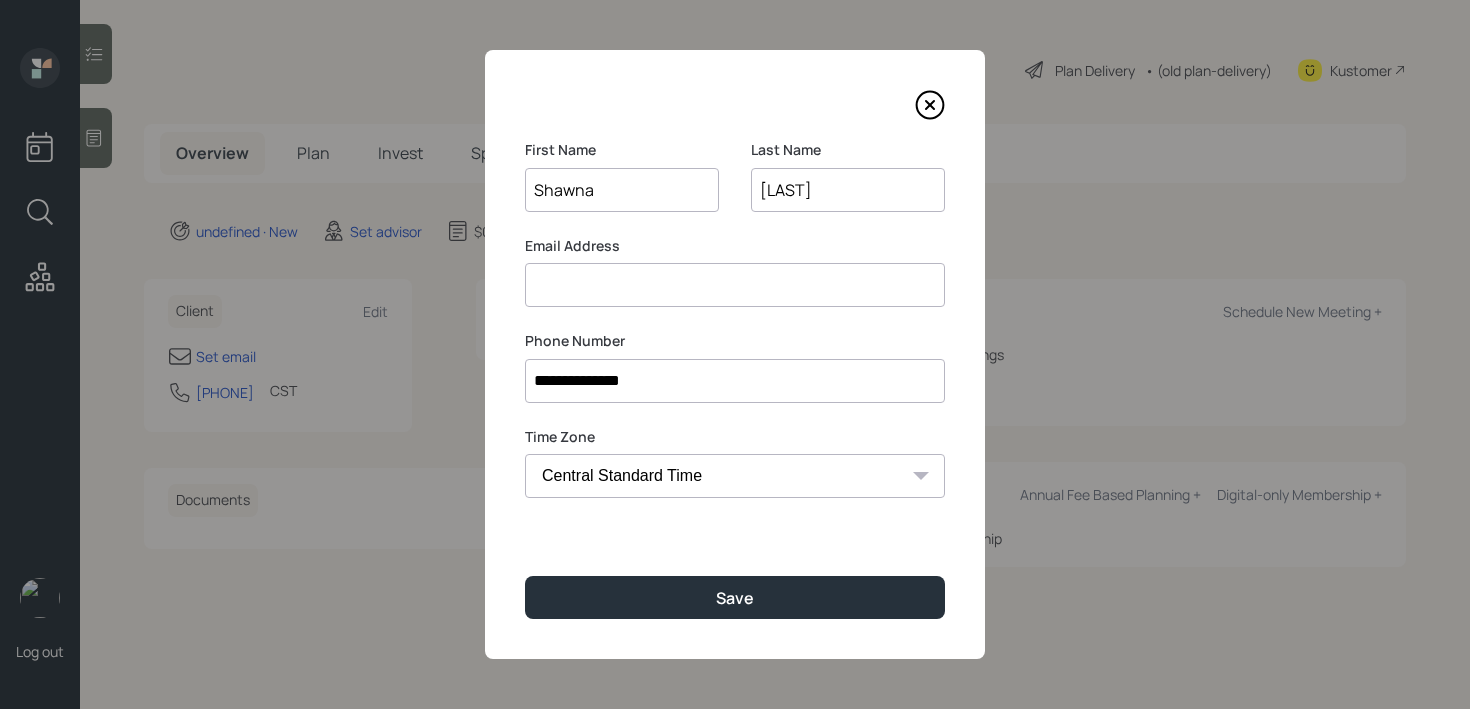type on "[LAST]" 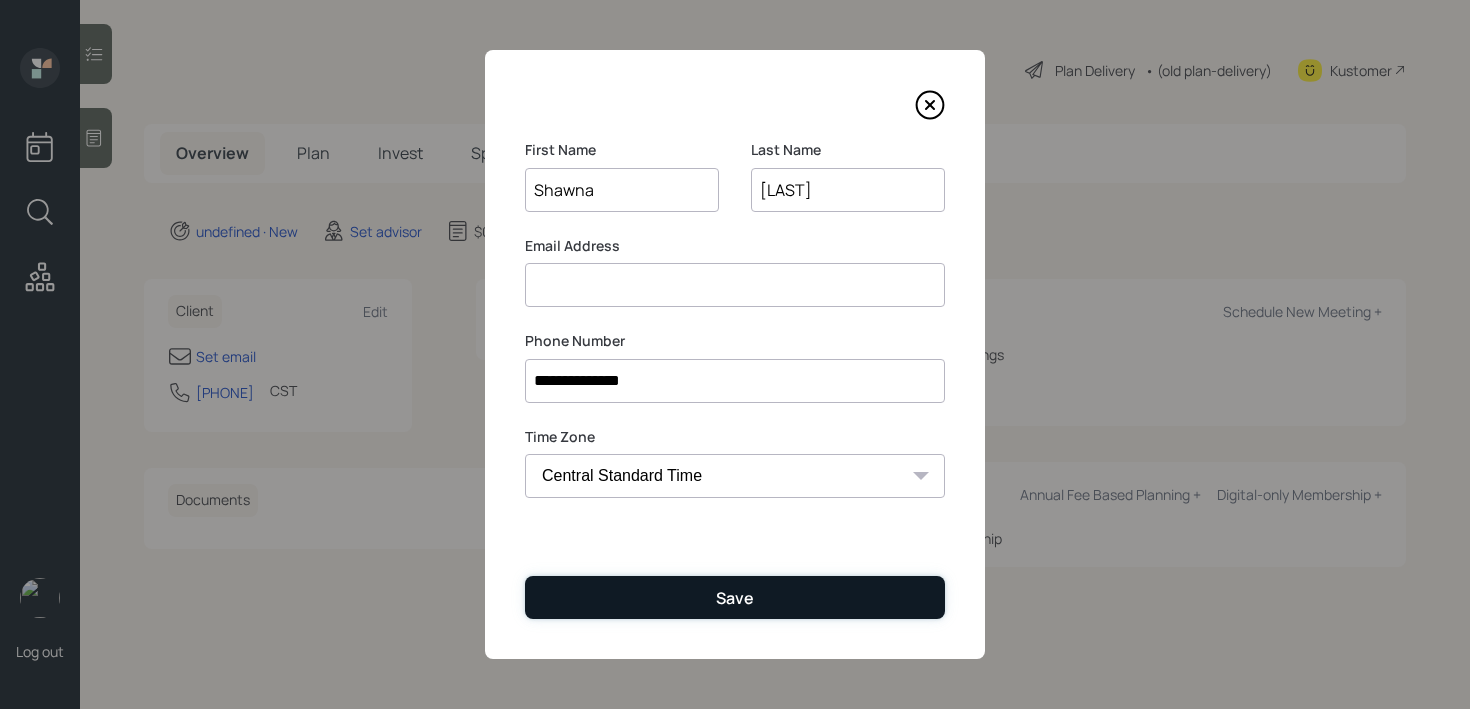 click on "Save" at bounding box center [735, 597] 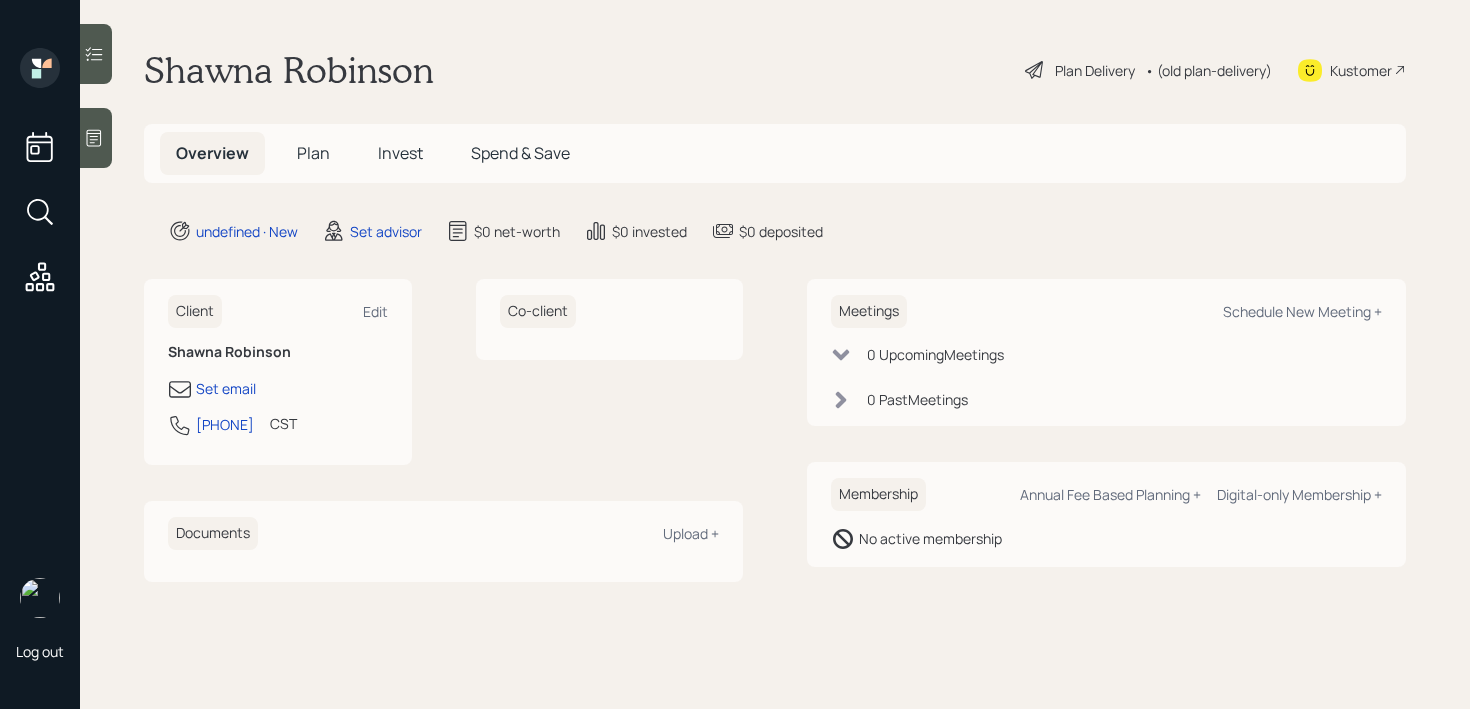 click at bounding box center [96, 138] 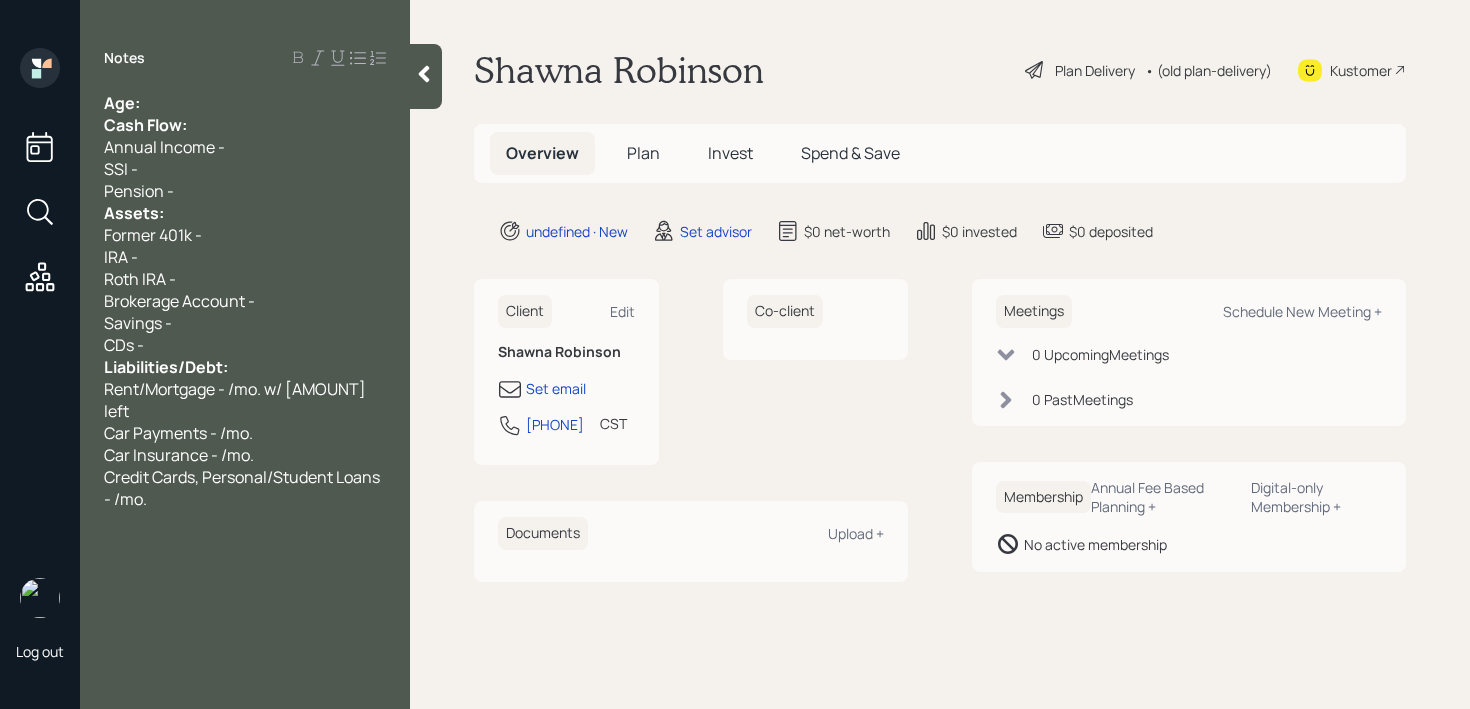 click on "Age:" at bounding box center [245, 103] 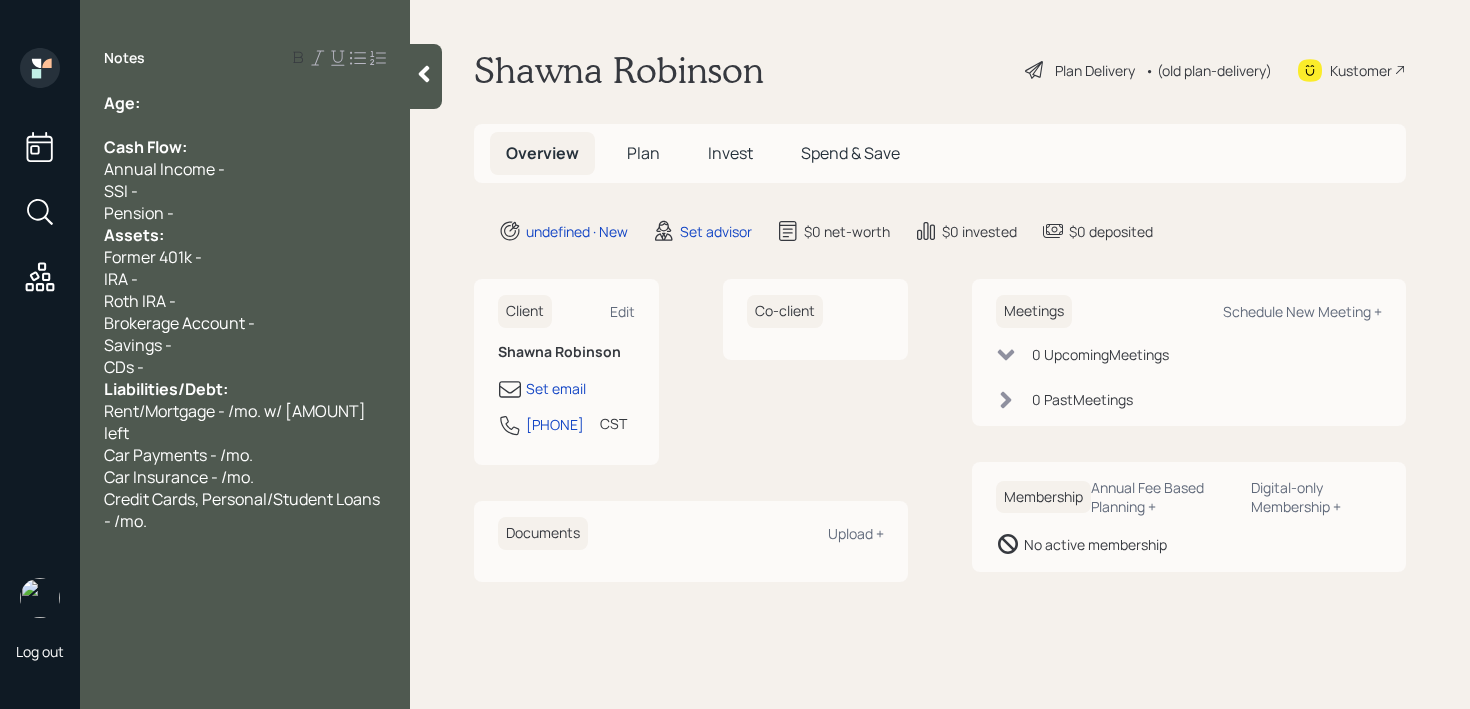 click on "CDs -" at bounding box center [245, 367] 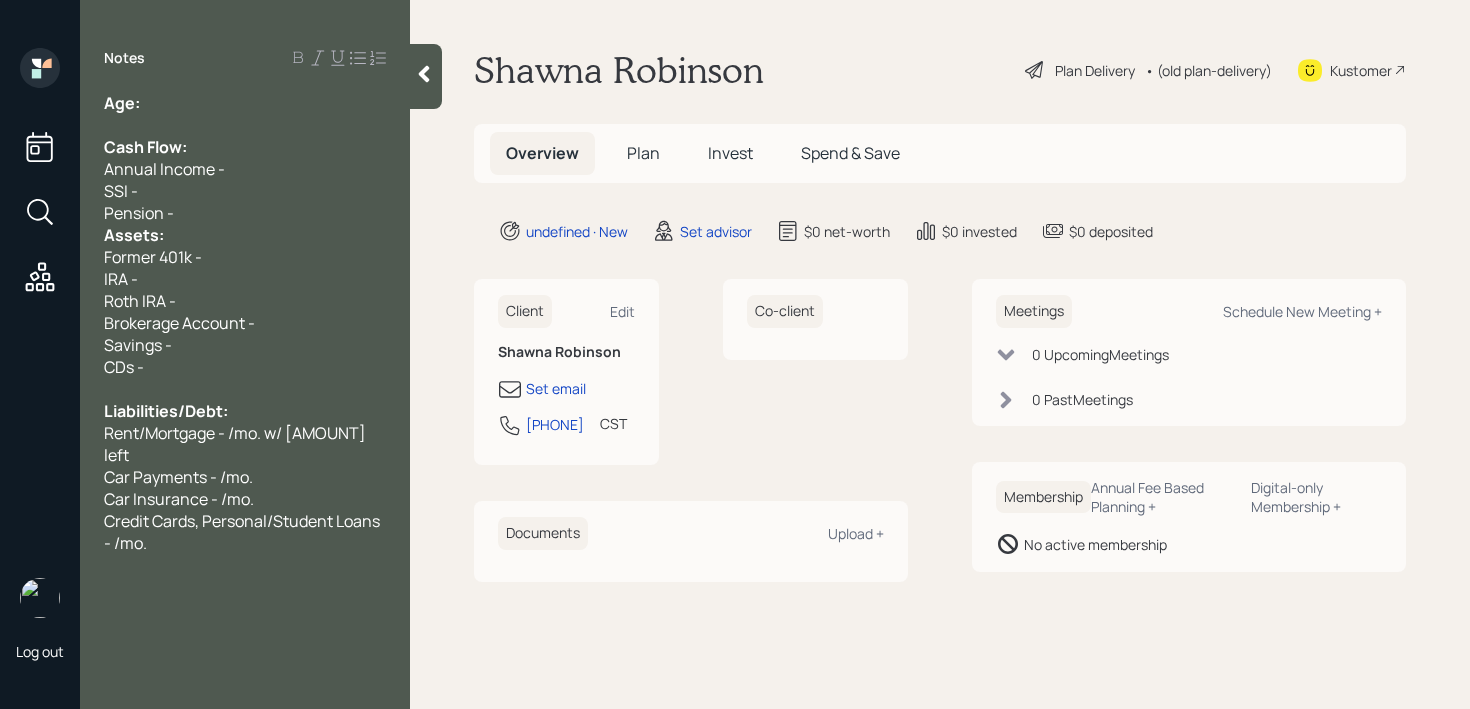 click on "Pension -" at bounding box center (245, 213) 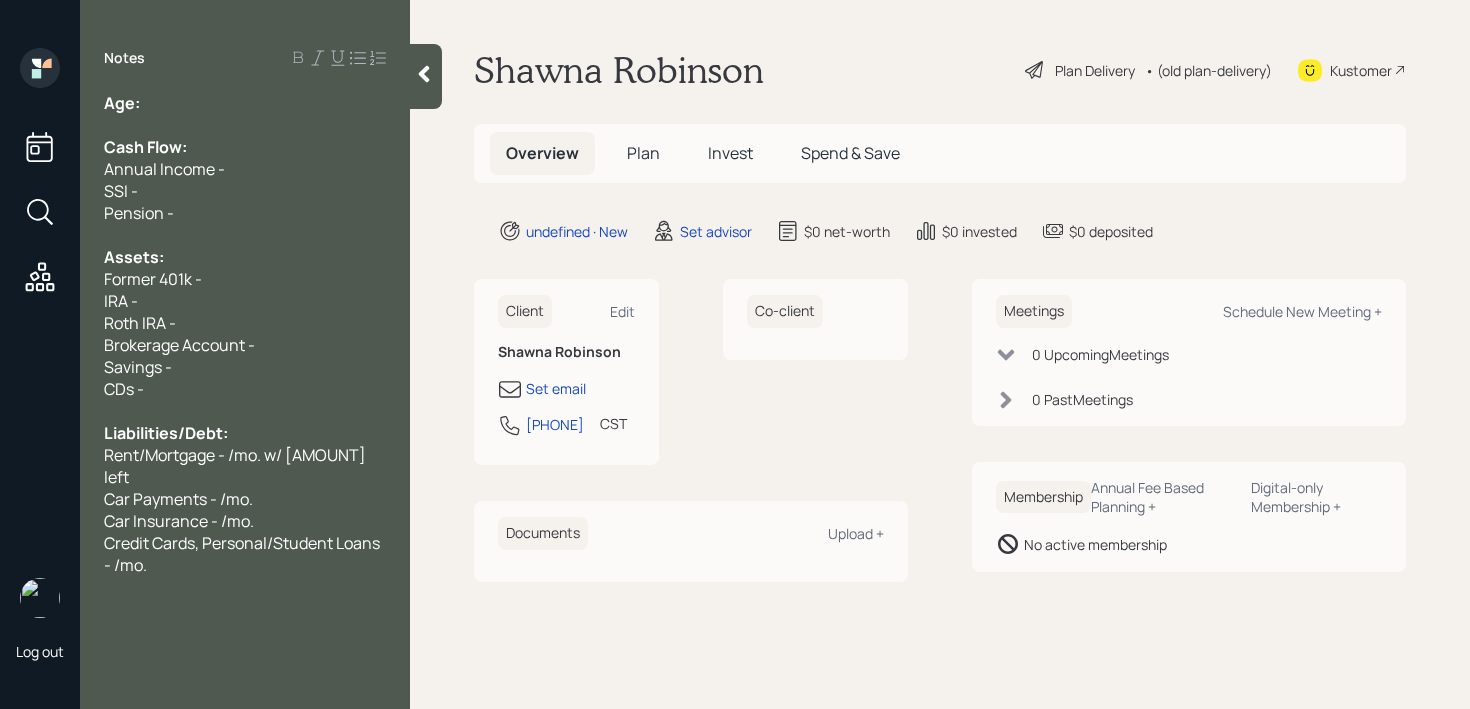 click at bounding box center [245, 125] 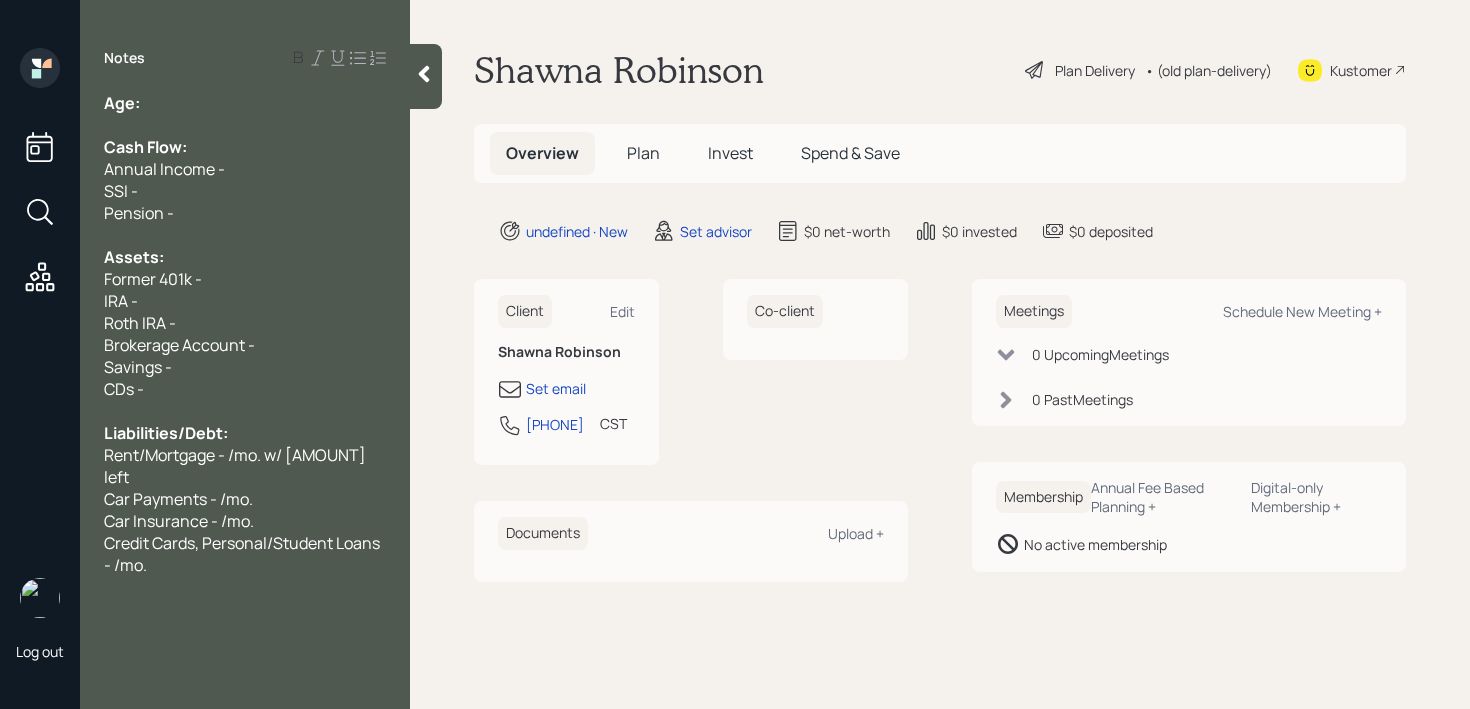 click on "Age:" at bounding box center (245, 103) 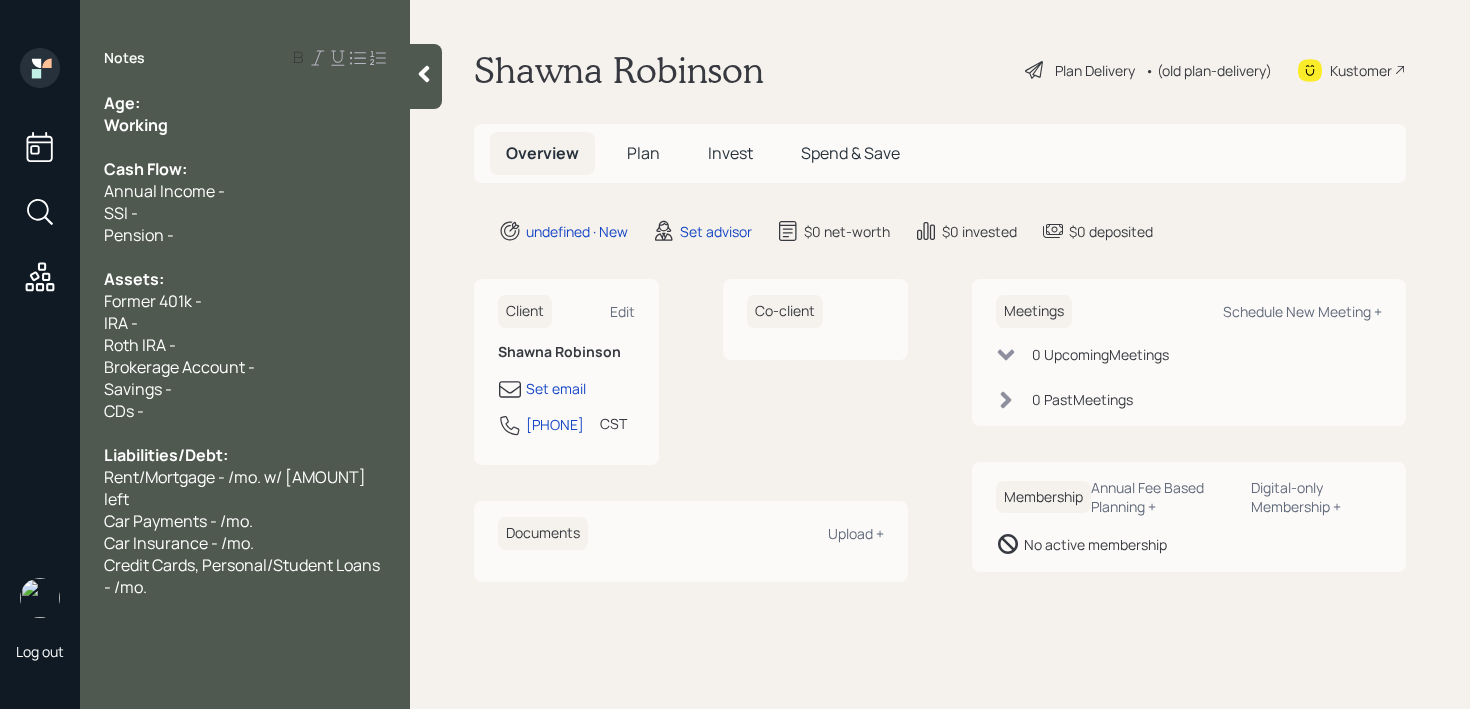 drag, startPoint x: 248, startPoint y: 144, endPoint x: 0, endPoint y: 144, distance: 248 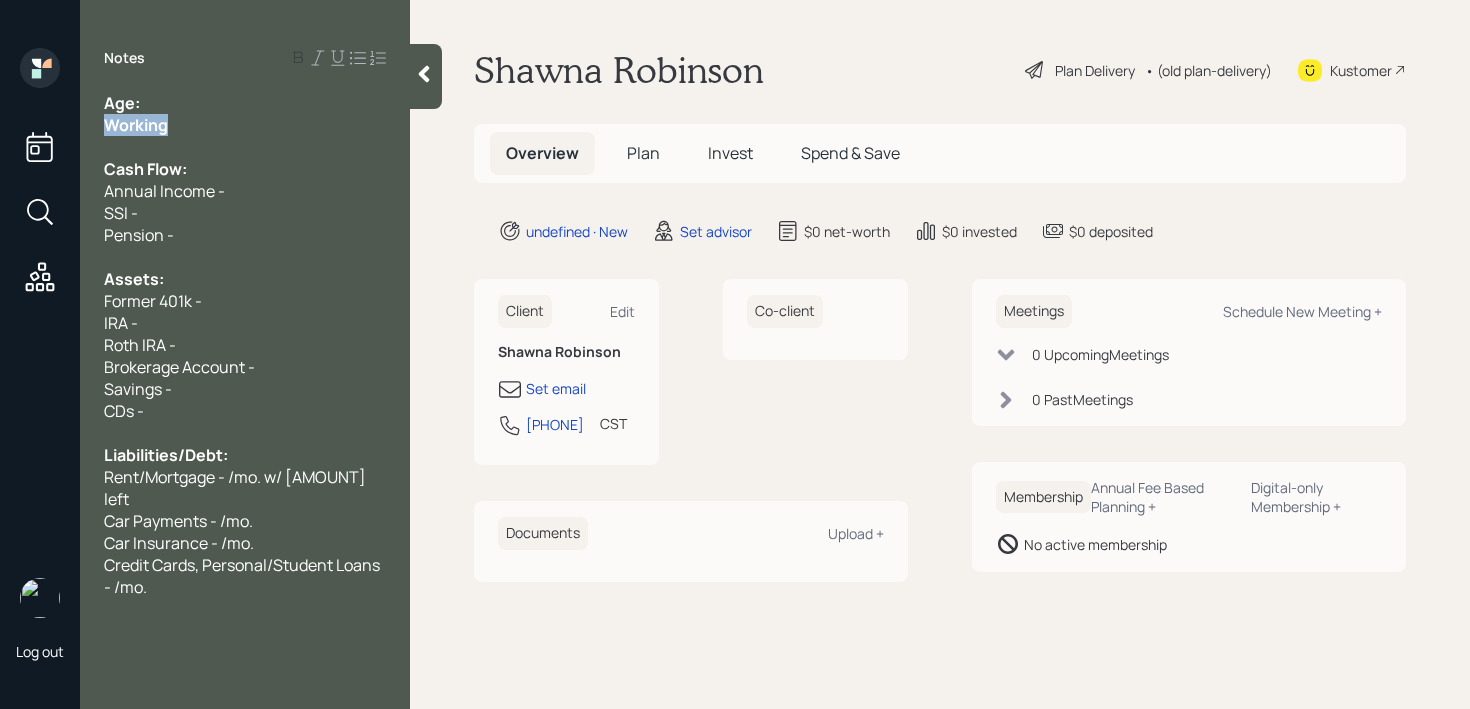 drag, startPoint x: 197, startPoint y: 118, endPoint x: 25, endPoint y: 118, distance: 172 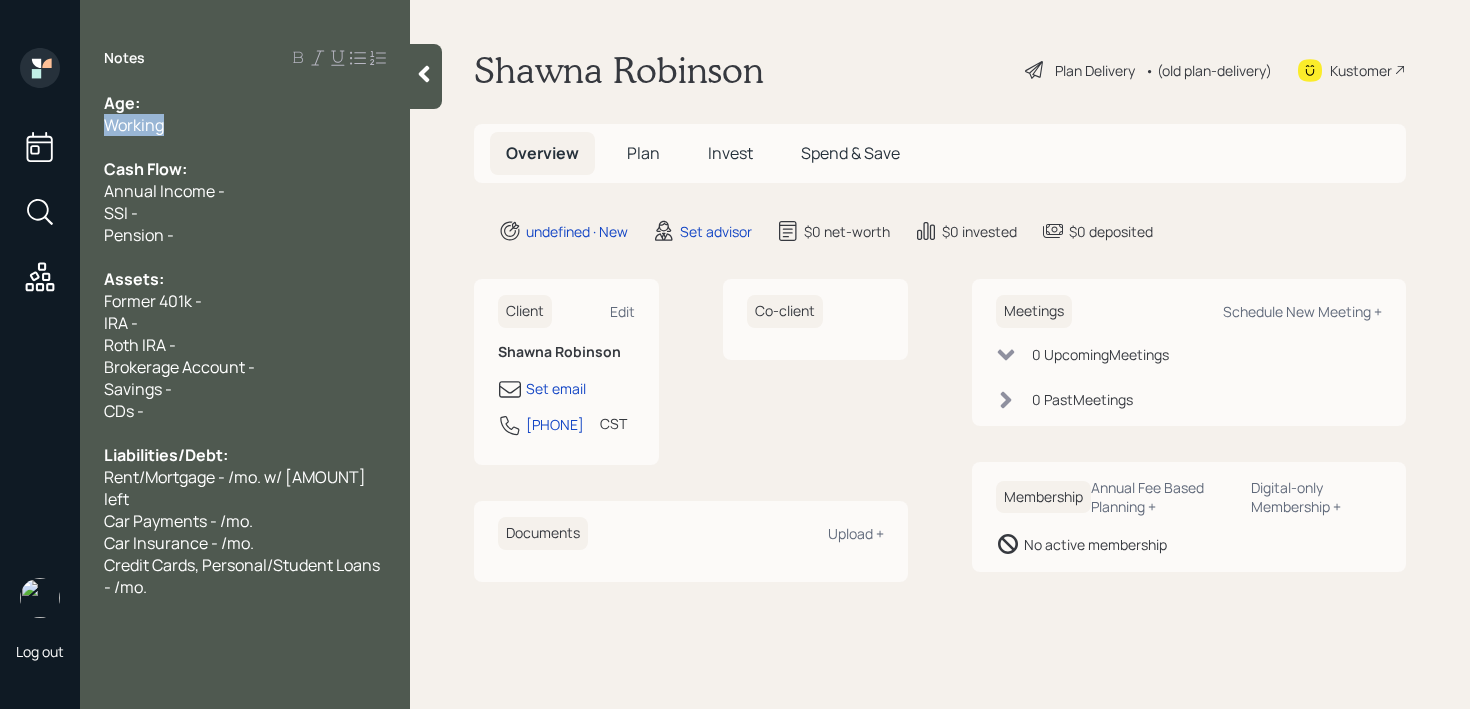 click on "Working" at bounding box center (245, 125) 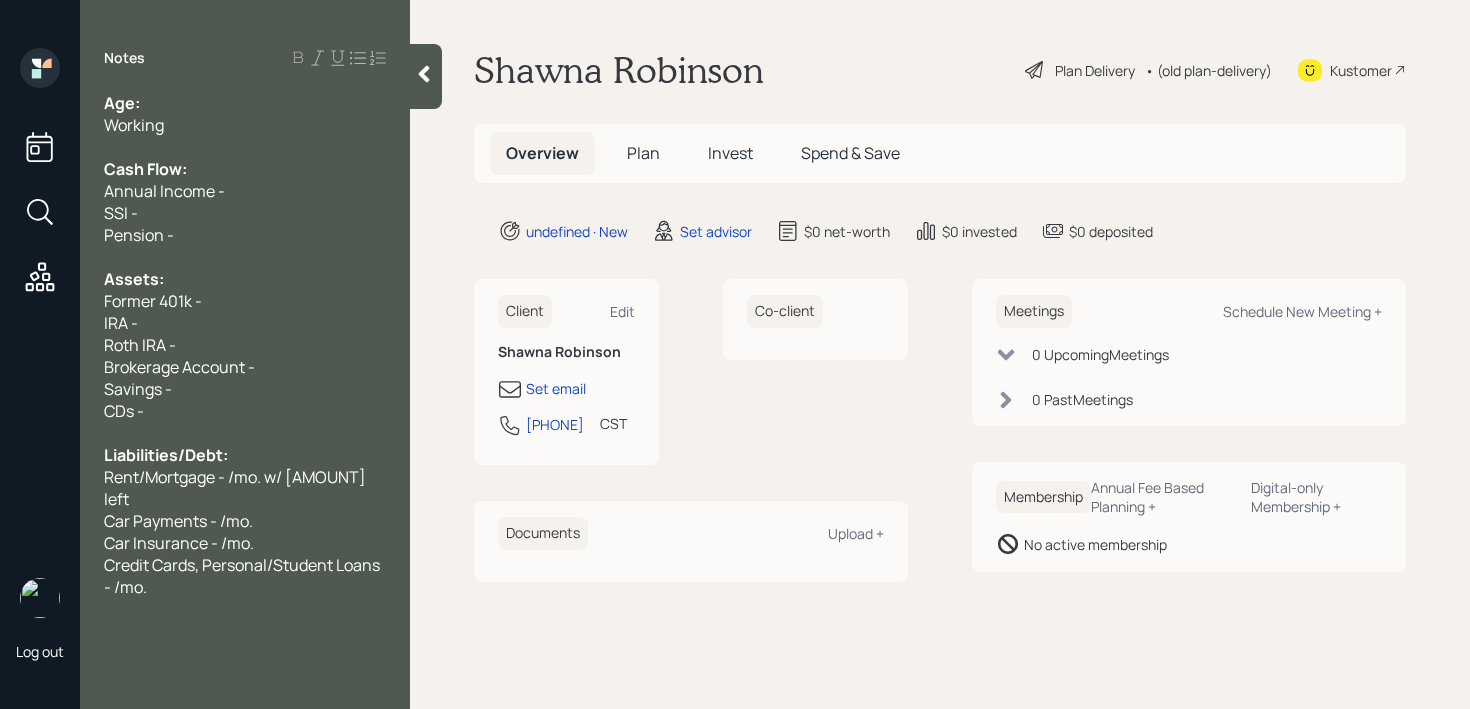 click on "Age:" at bounding box center (245, 103) 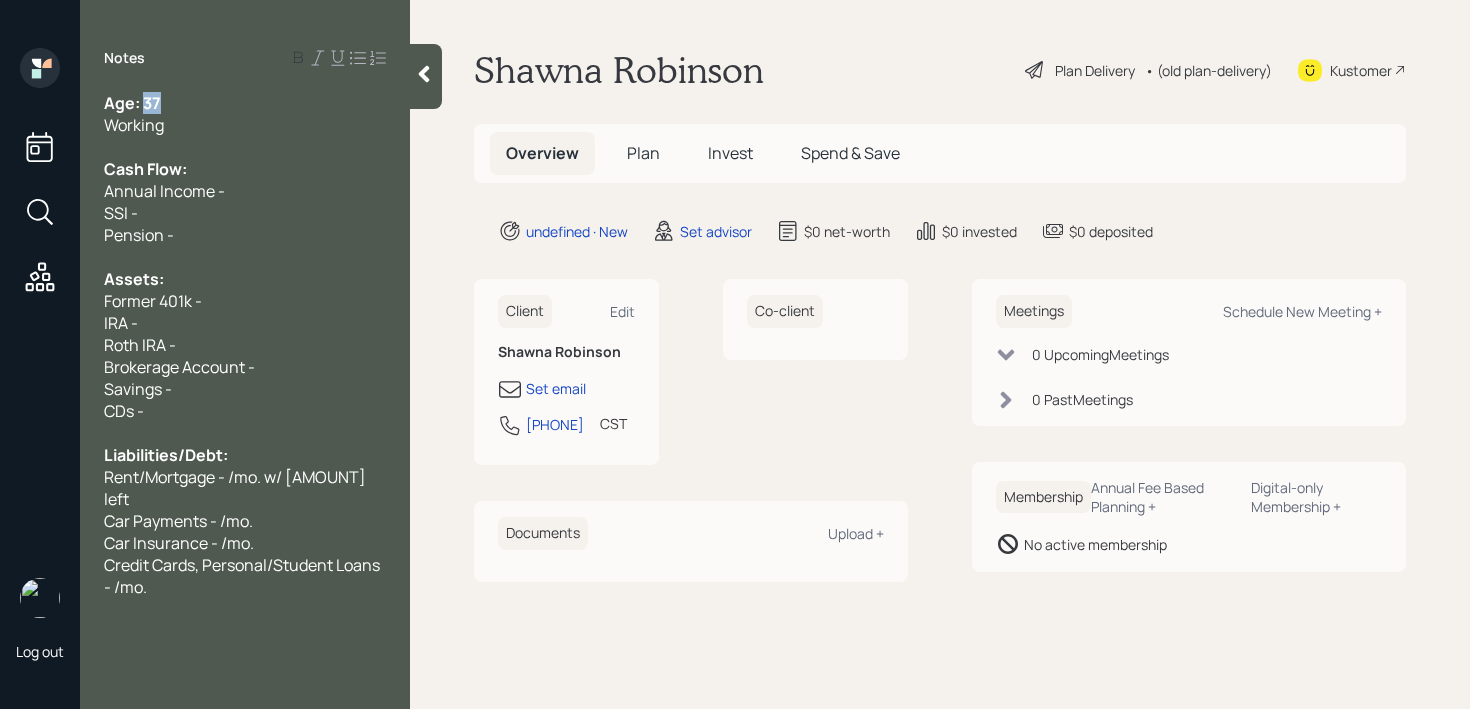 drag, startPoint x: 161, startPoint y: 100, endPoint x: 145, endPoint y: 100, distance: 16 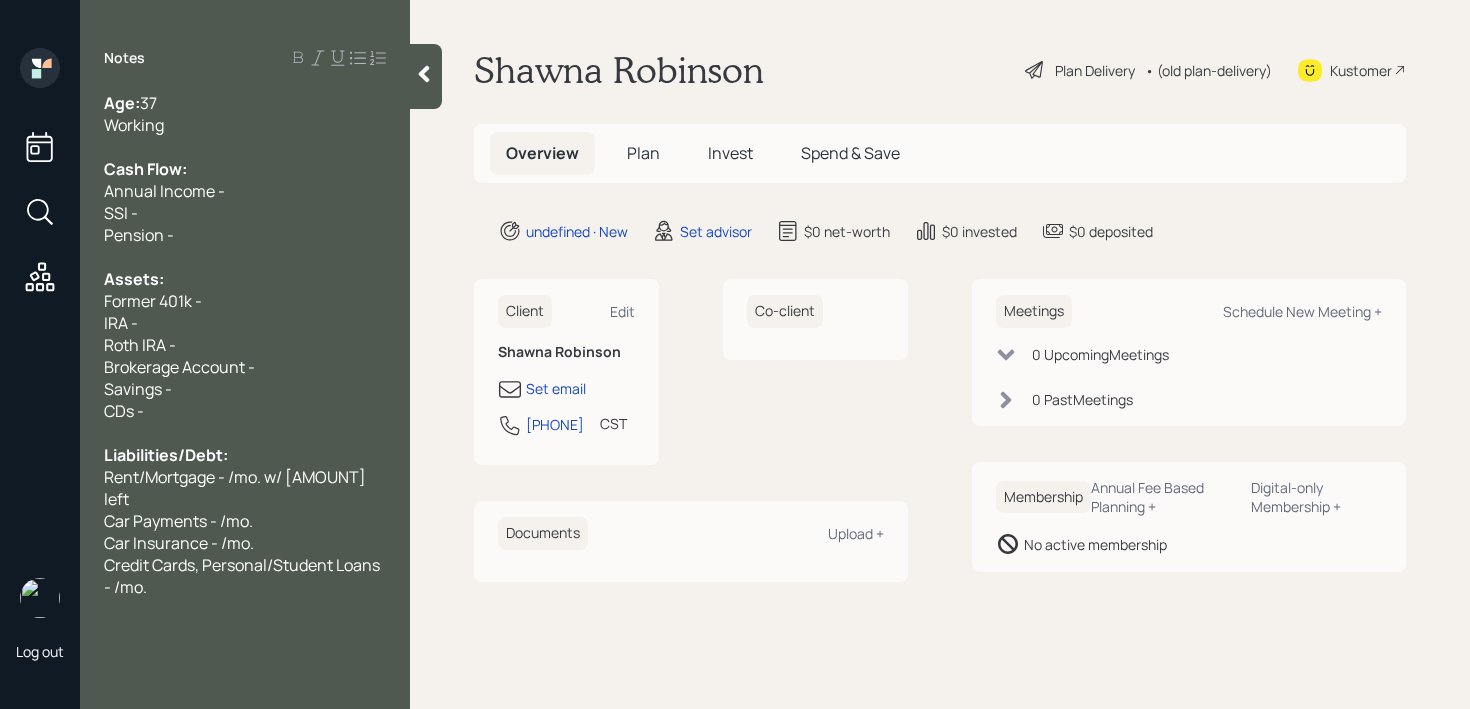 click on "Cash Flow:" at bounding box center [245, 169] 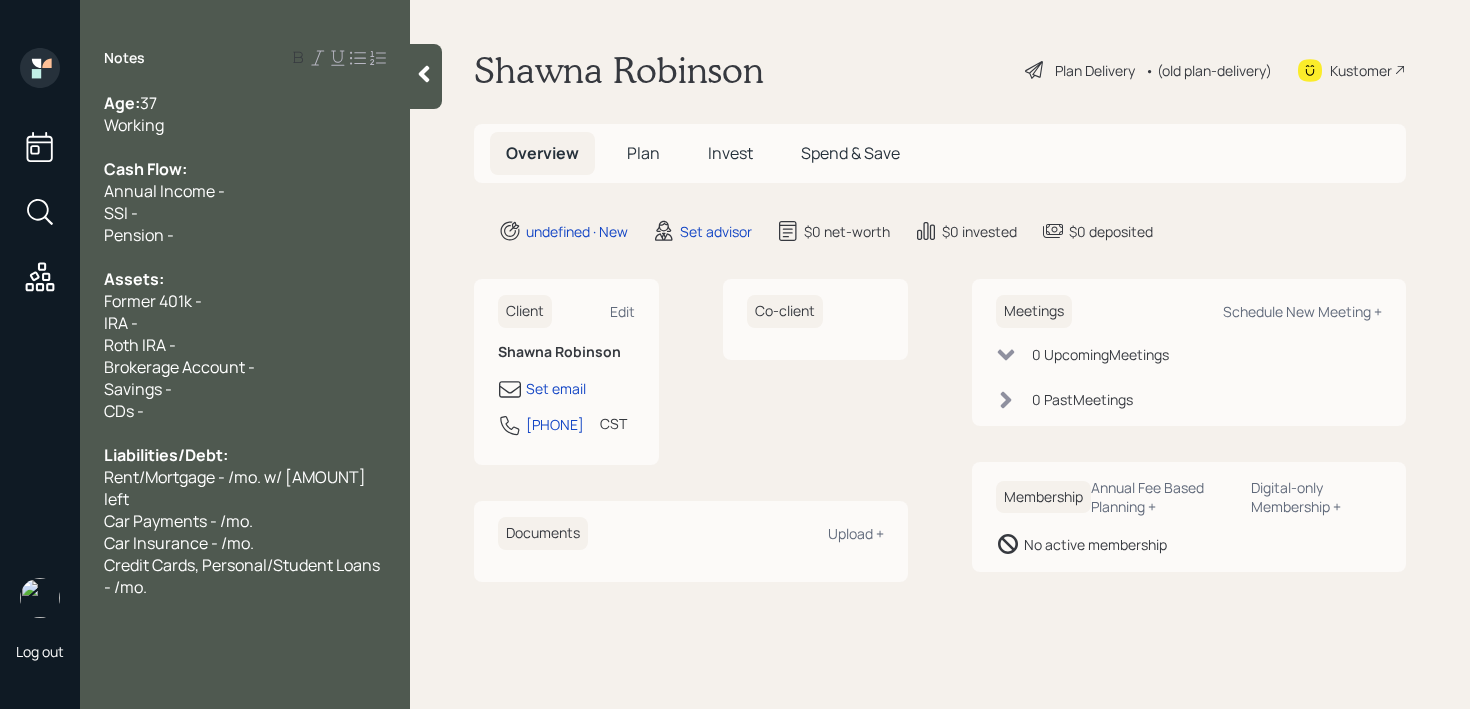click on "Roth IRA -" at bounding box center (245, 345) 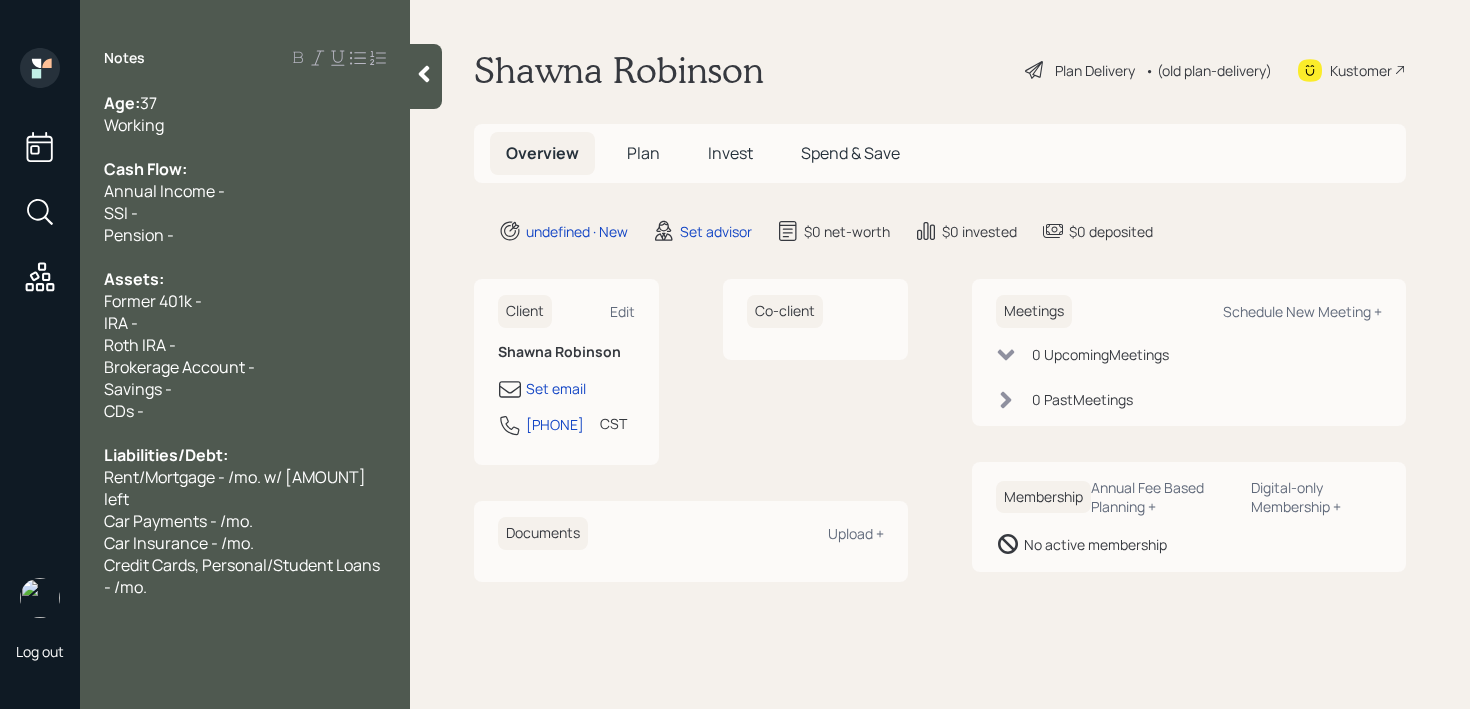 click on "Roth IRA -" at bounding box center [245, 345] 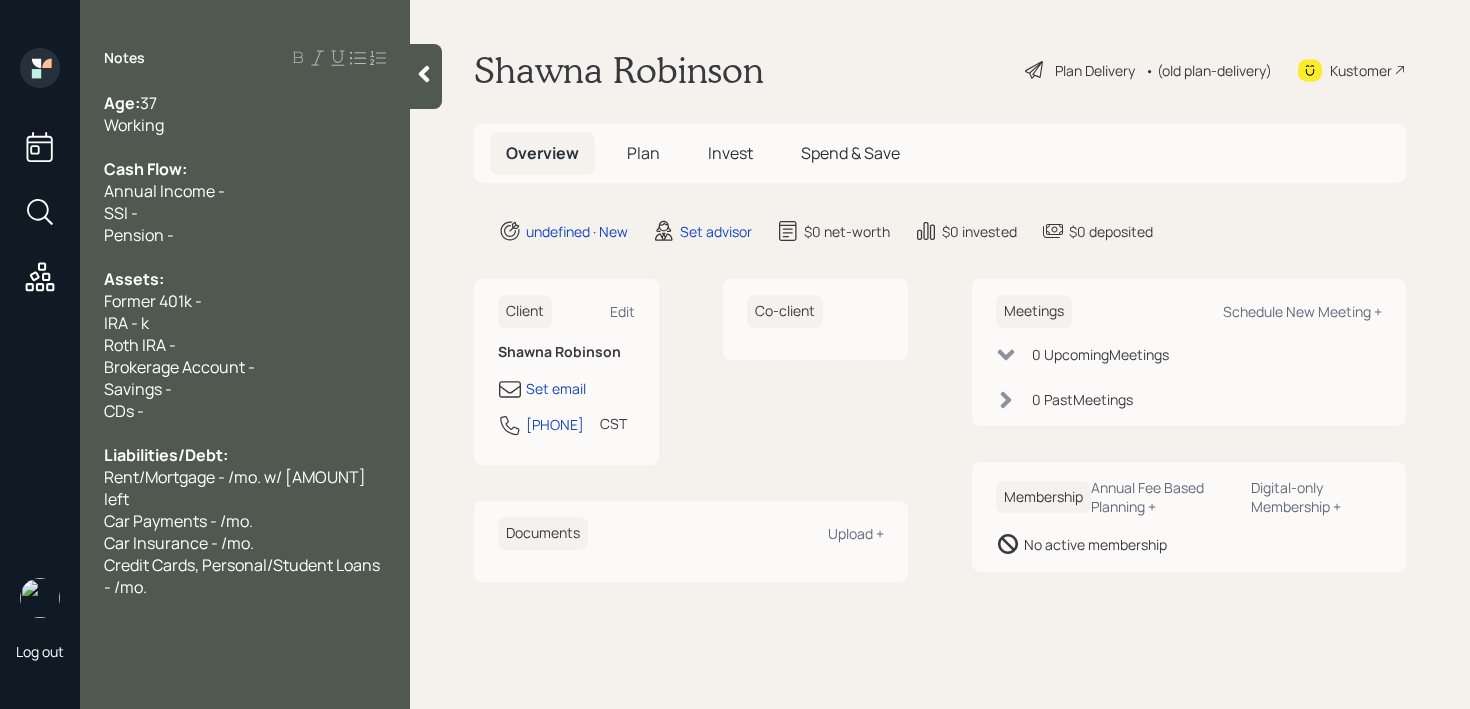 click on "Former 401k -" at bounding box center (245, 301) 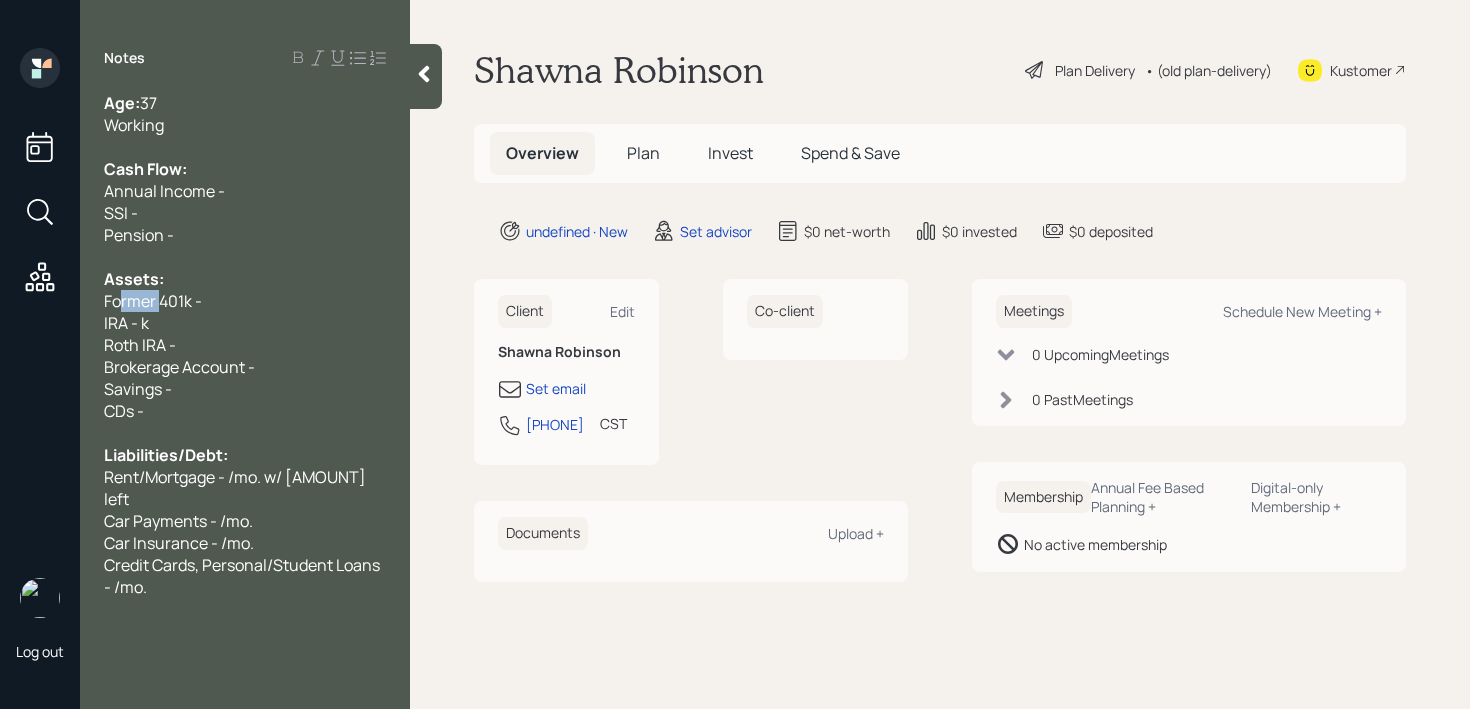 drag, startPoint x: 159, startPoint y: 299, endPoint x: 24, endPoint y: 299, distance: 135 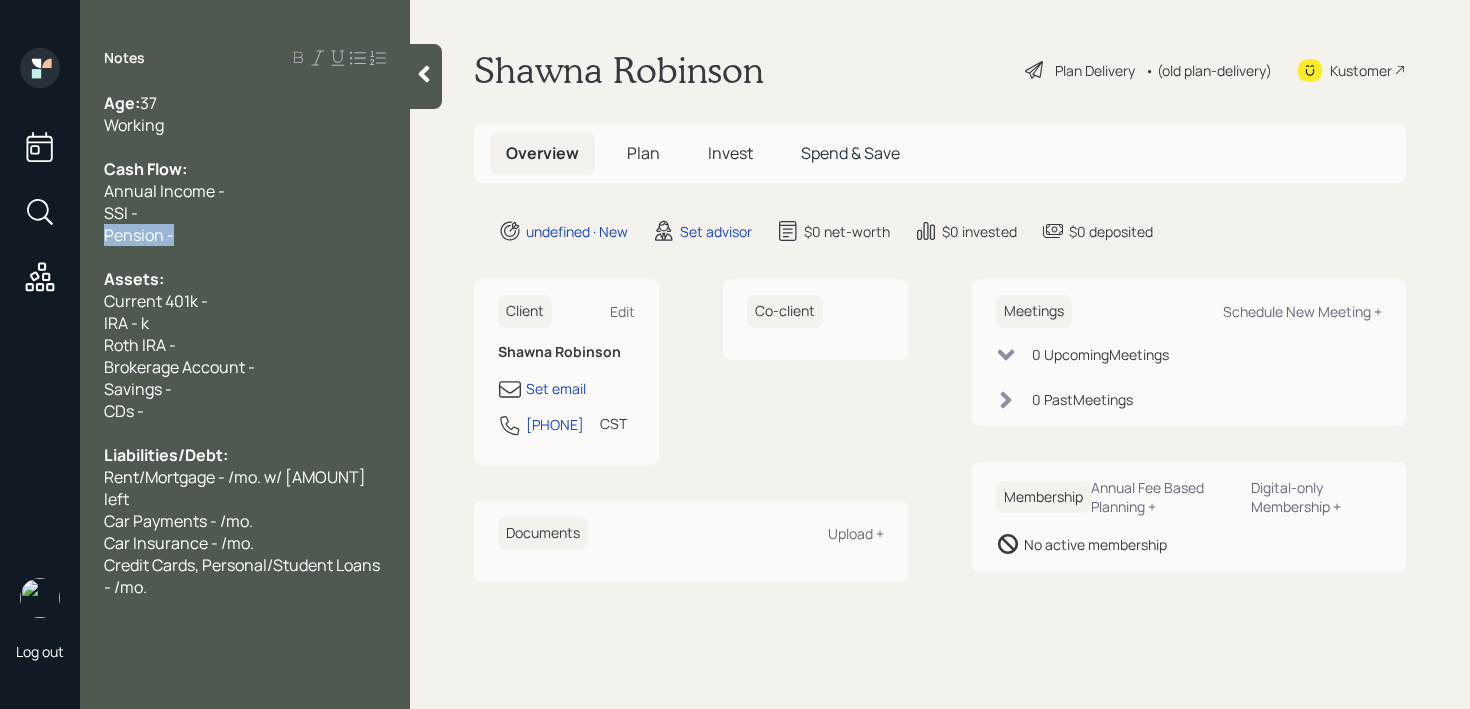 drag, startPoint x: 225, startPoint y: 241, endPoint x: 0, endPoint y: 241, distance: 225 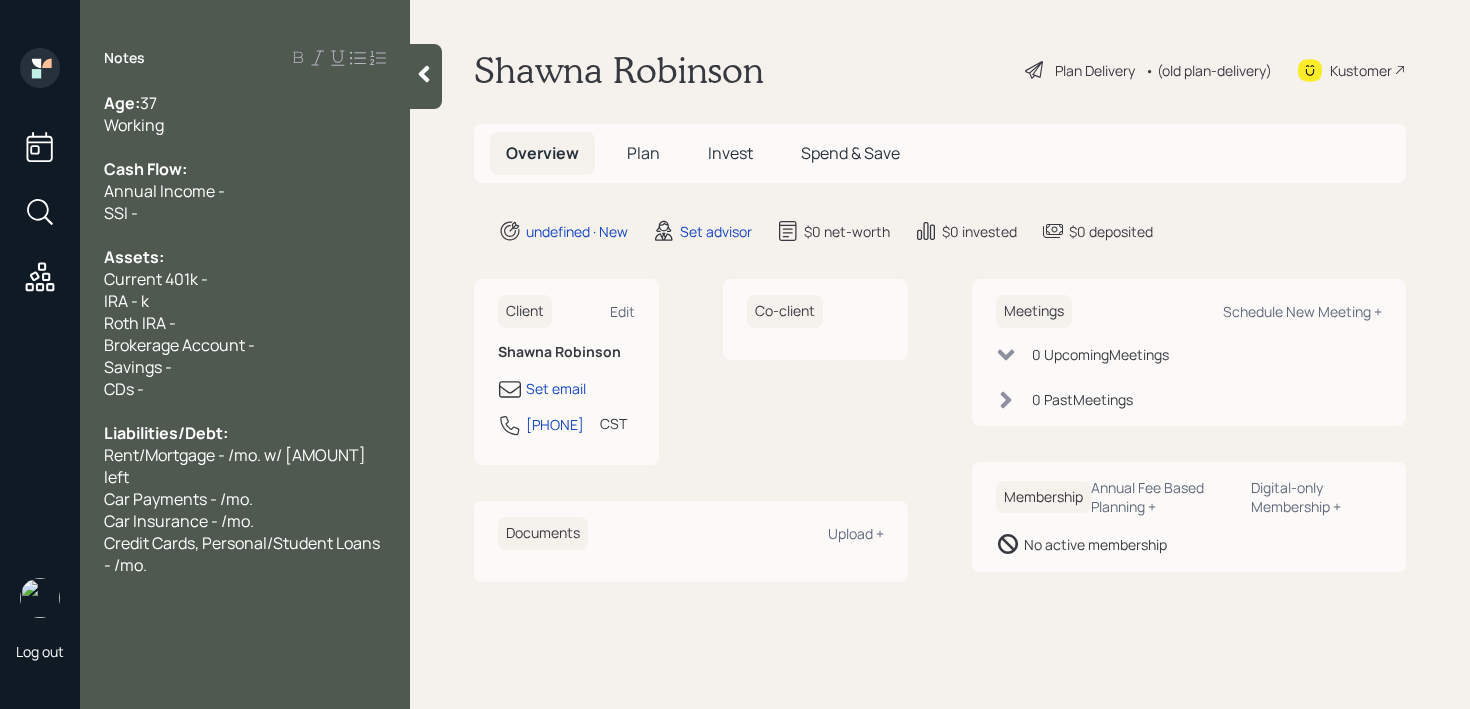 click on "IRA - k" at bounding box center [245, 301] 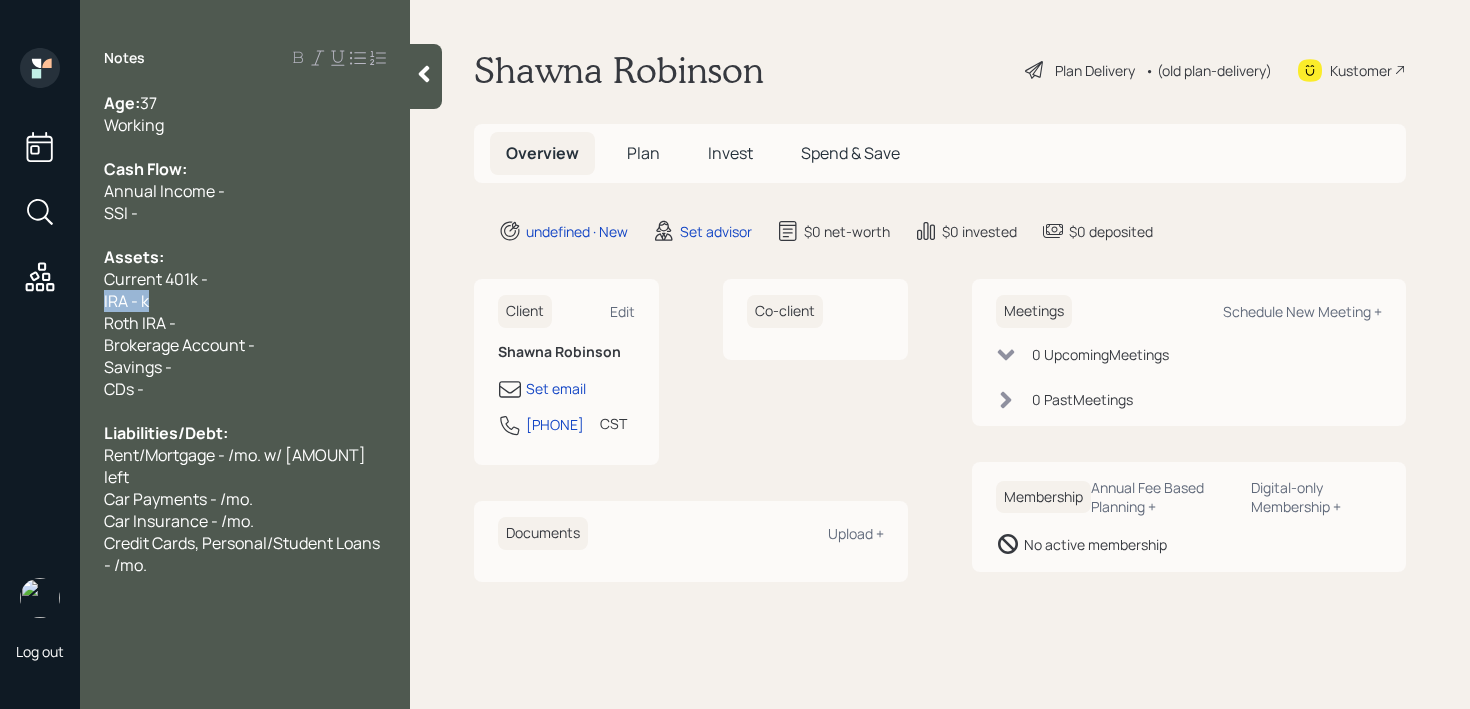 drag, startPoint x: 168, startPoint y: 300, endPoint x: 0, endPoint y: 300, distance: 168 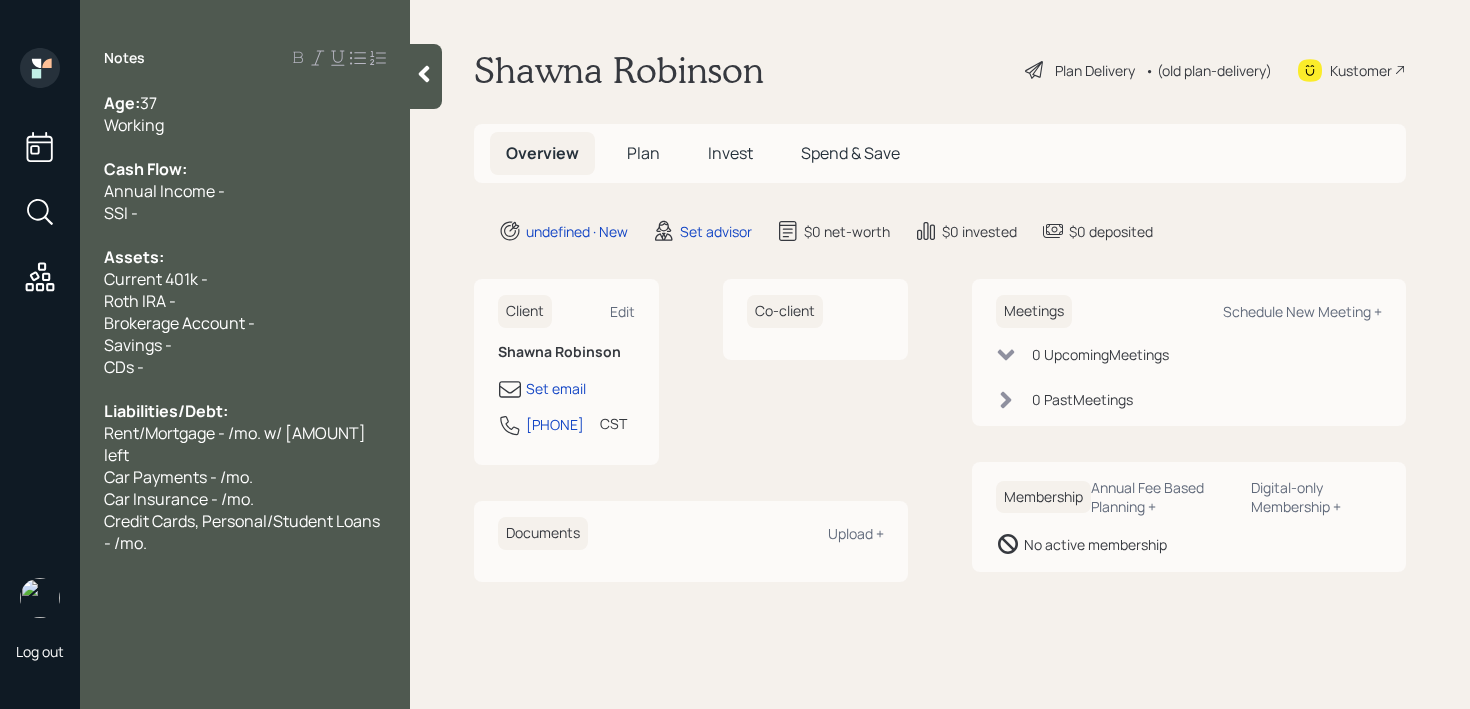 click on "Roth IRA -" at bounding box center (245, 301) 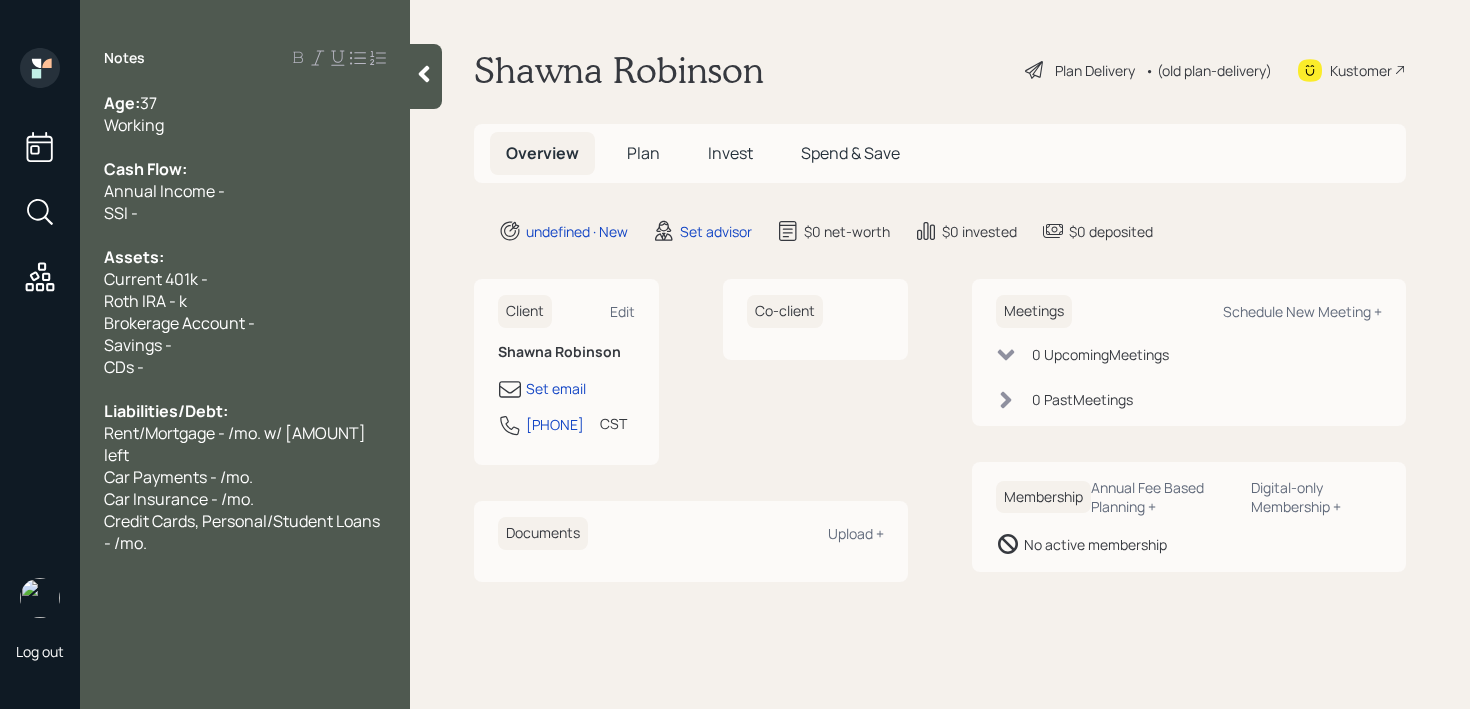 click on "Current 401k -" at bounding box center (245, 279) 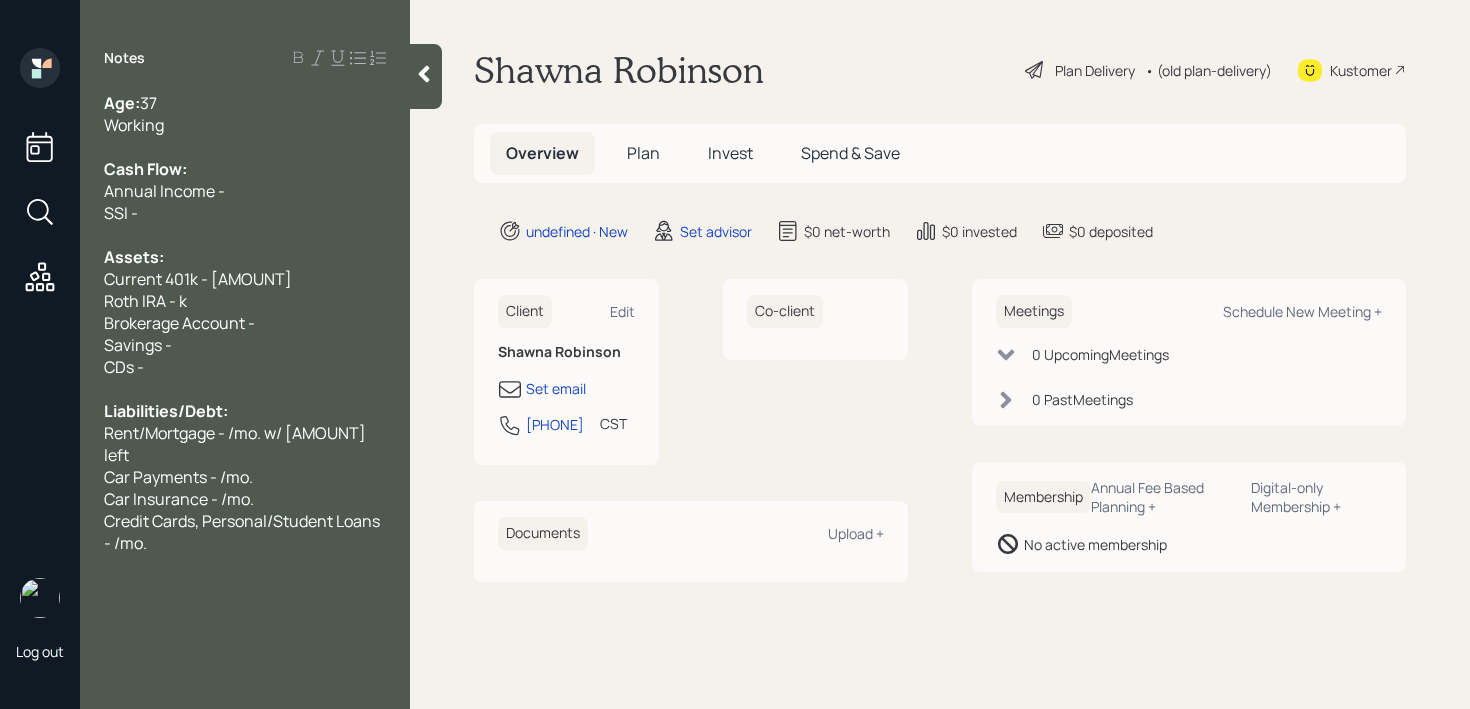click on "Roth IRA - k" at bounding box center (145, 301) 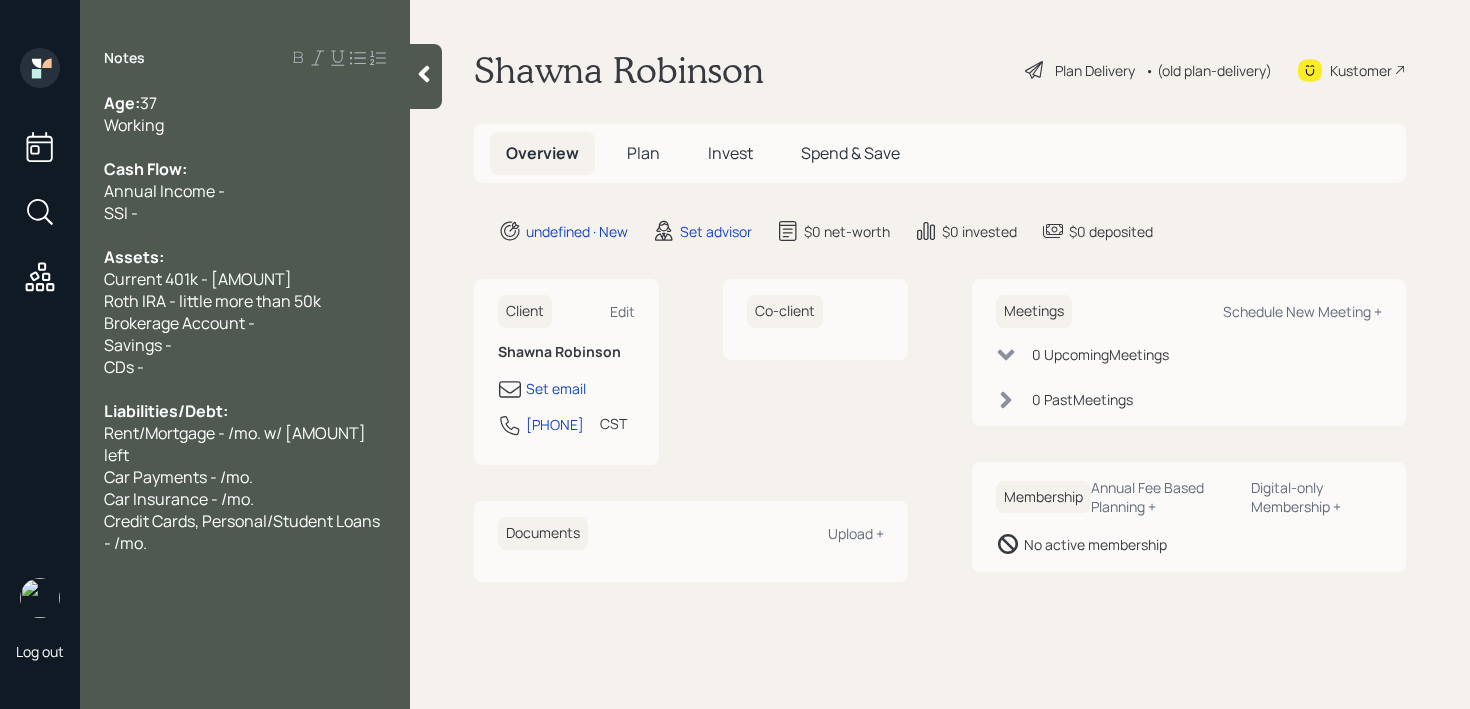click on "Brokerage Account -" at bounding box center [245, 323] 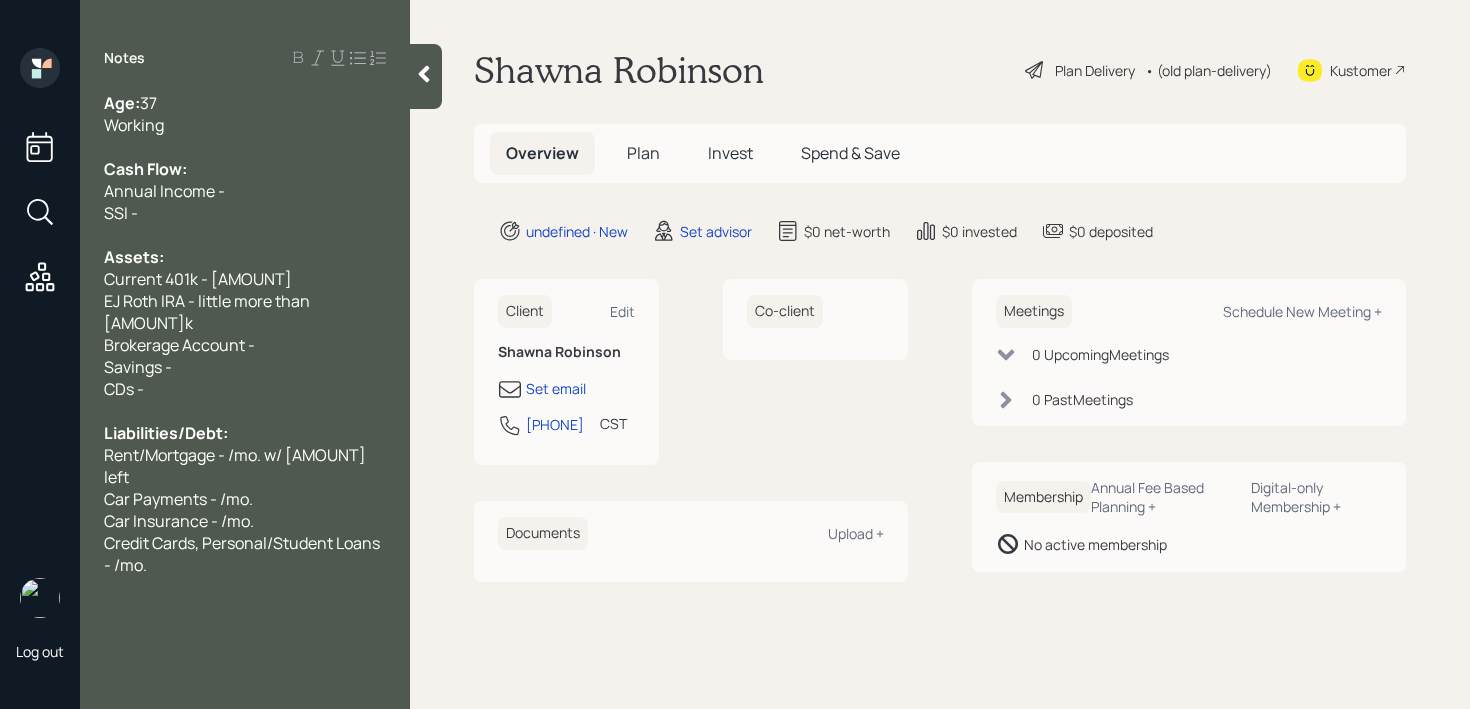 click at bounding box center [245, 411] 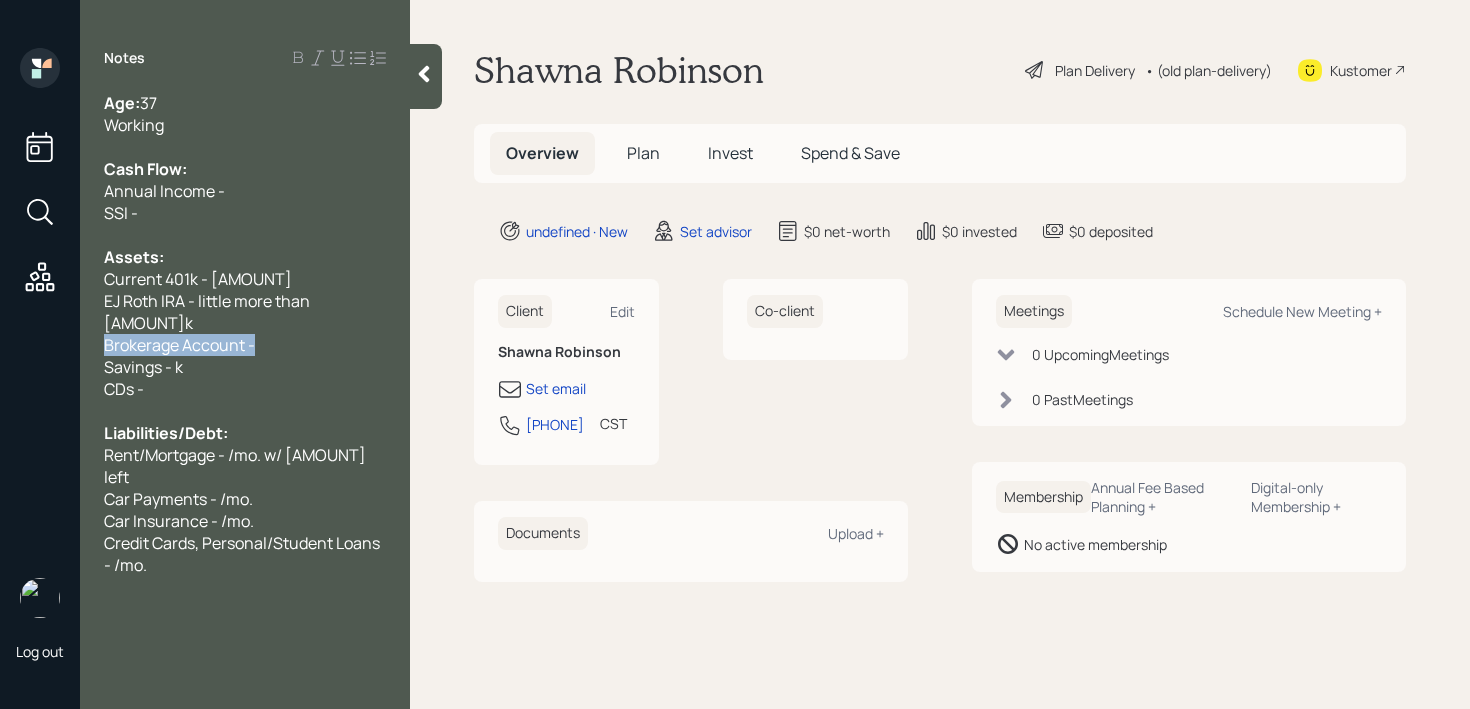 drag, startPoint x: 281, startPoint y: 318, endPoint x: 0, endPoint y: 316, distance: 281.0071 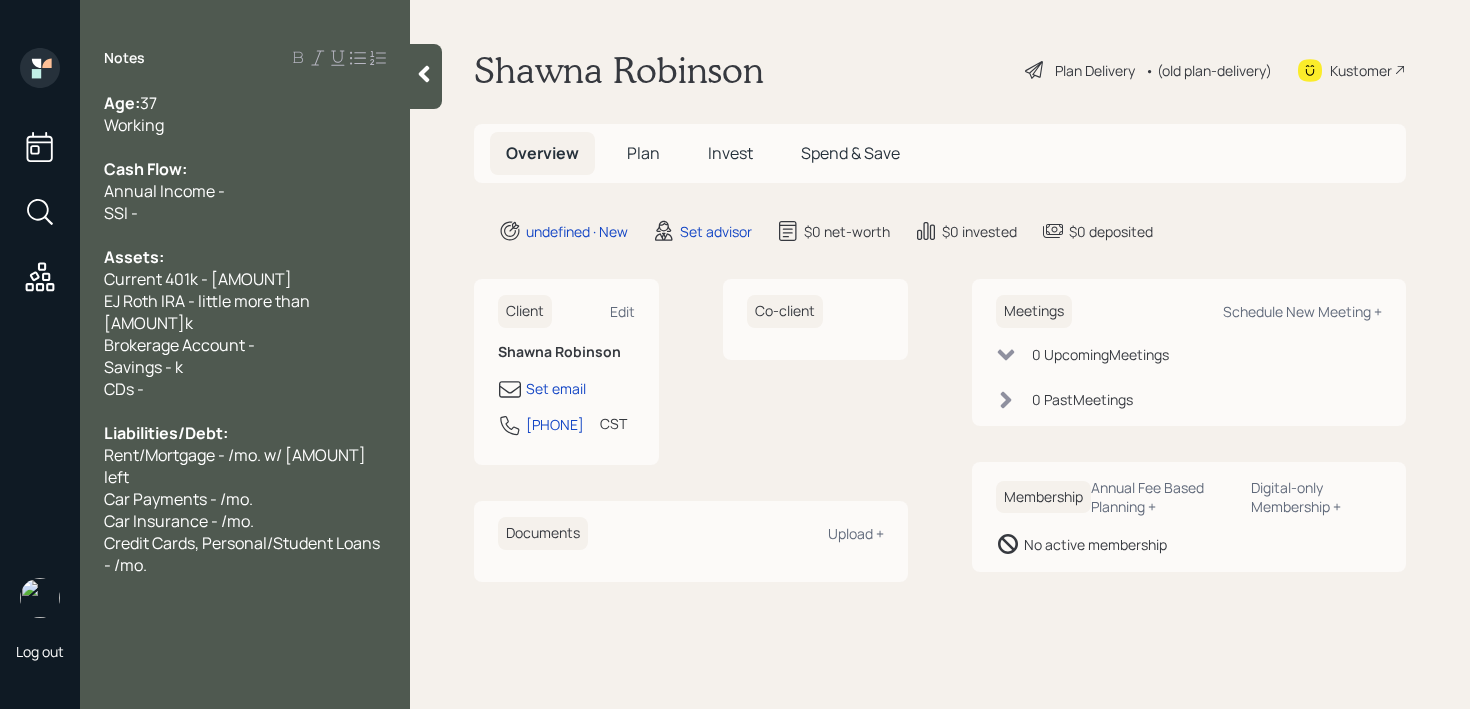 click on "CDs -" at bounding box center [245, 389] 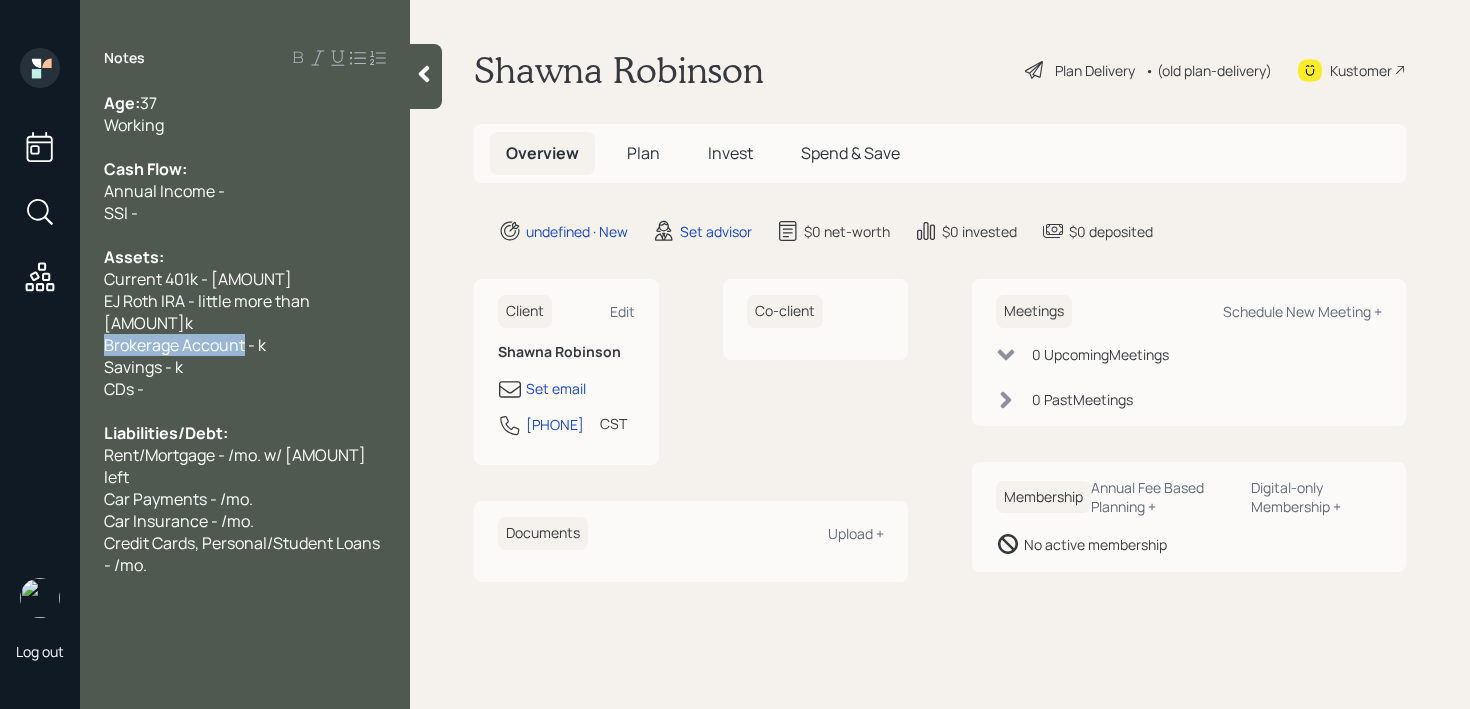 drag, startPoint x: 245, startPoint y: 321, endPoint x: 0, endPoint y: 321, distance: 245 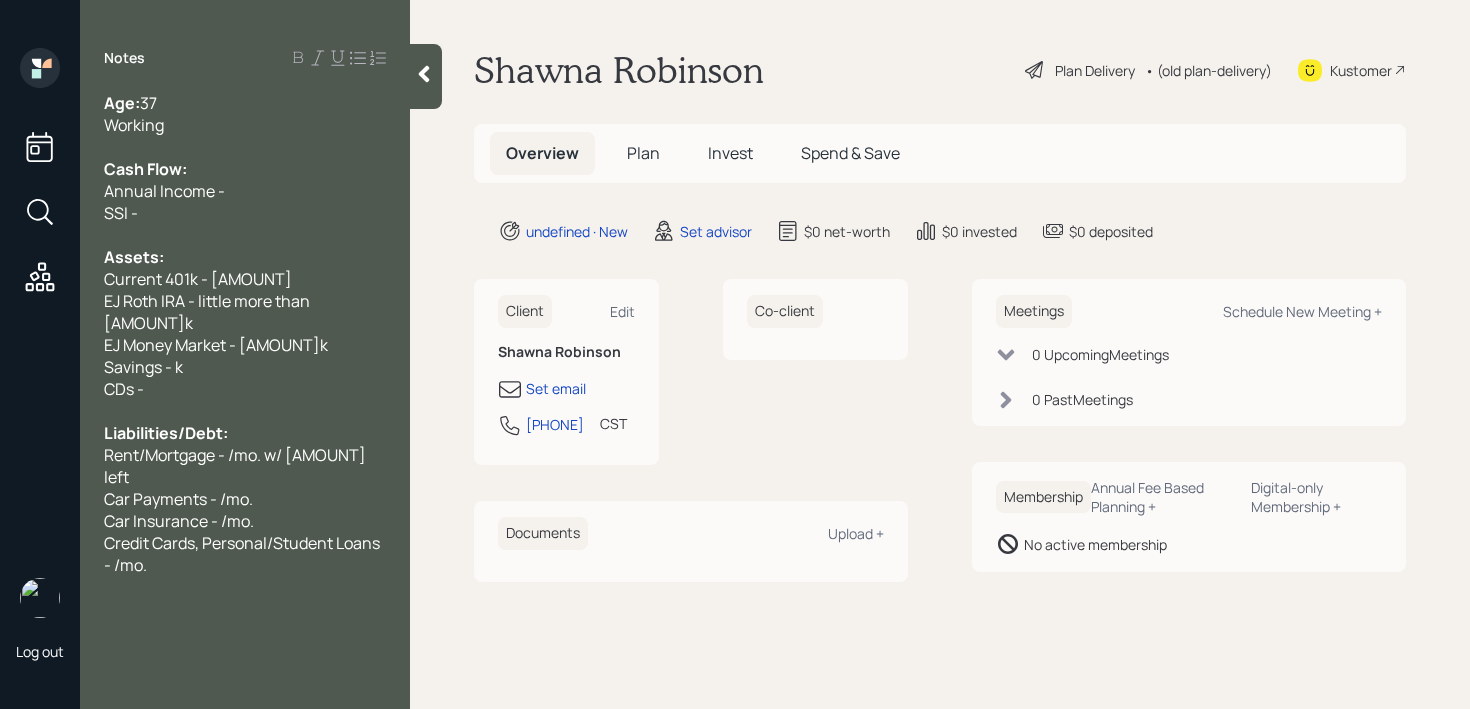 click on "Savings - k" at bounding box center [245, 367] 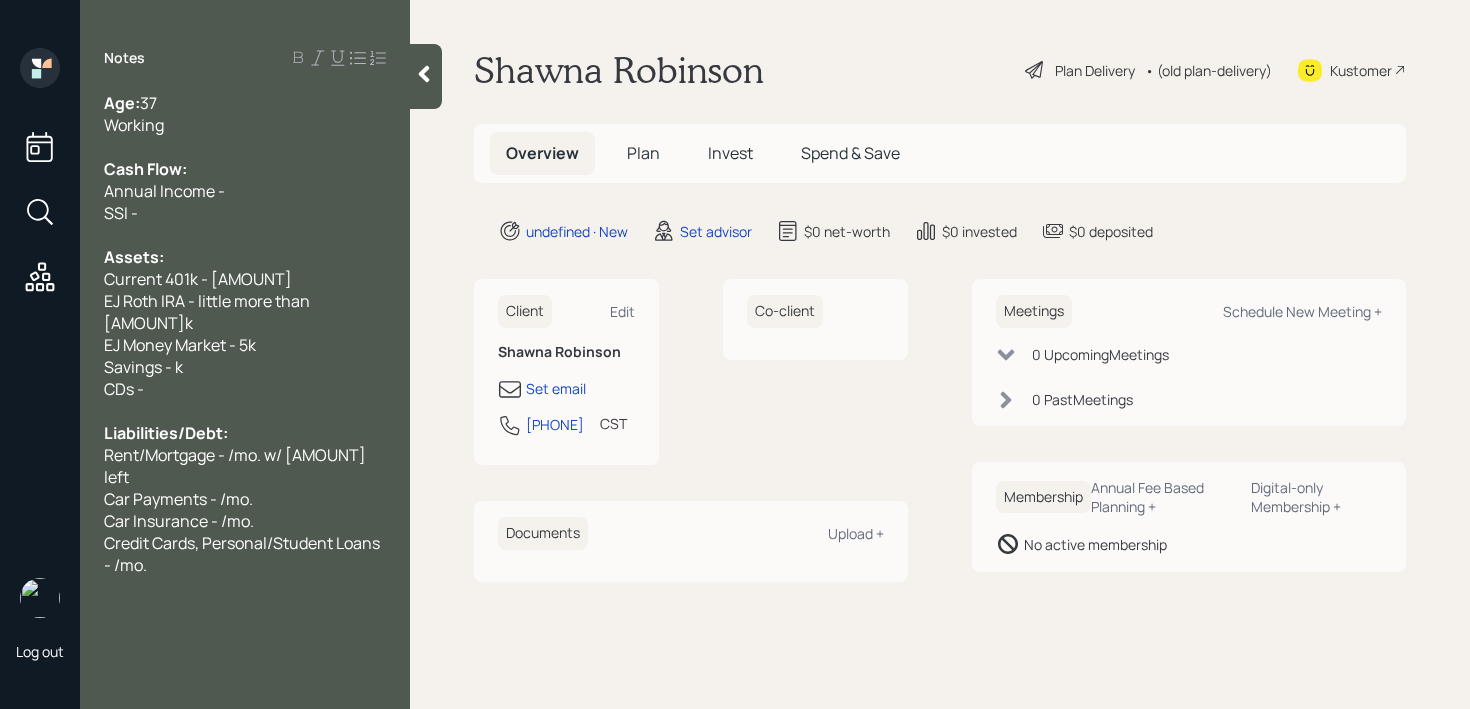 click on "Savings - k" at bounding box center [245, 367] 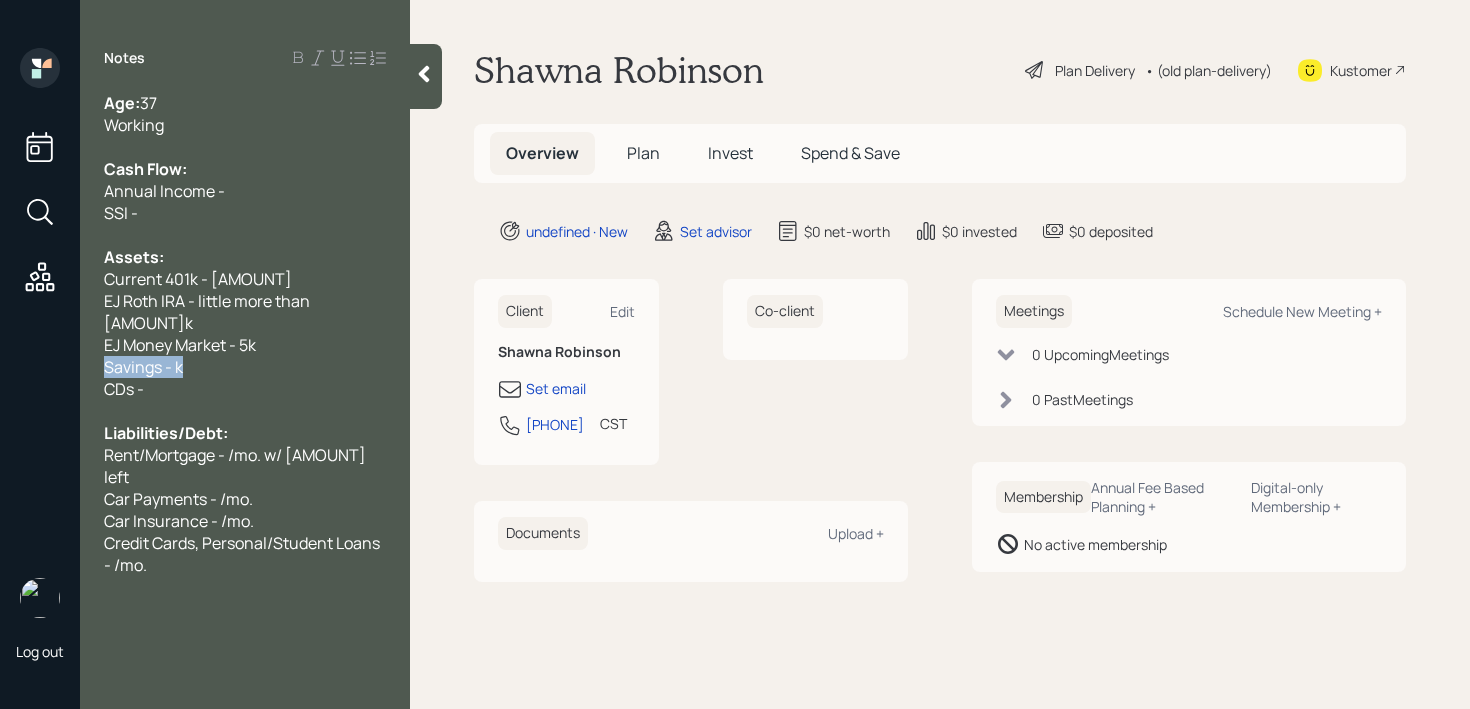 drag, startPoint x: 212, startPoint y: 343, endPoint x: 0, endPoint y: 343, distance: 212 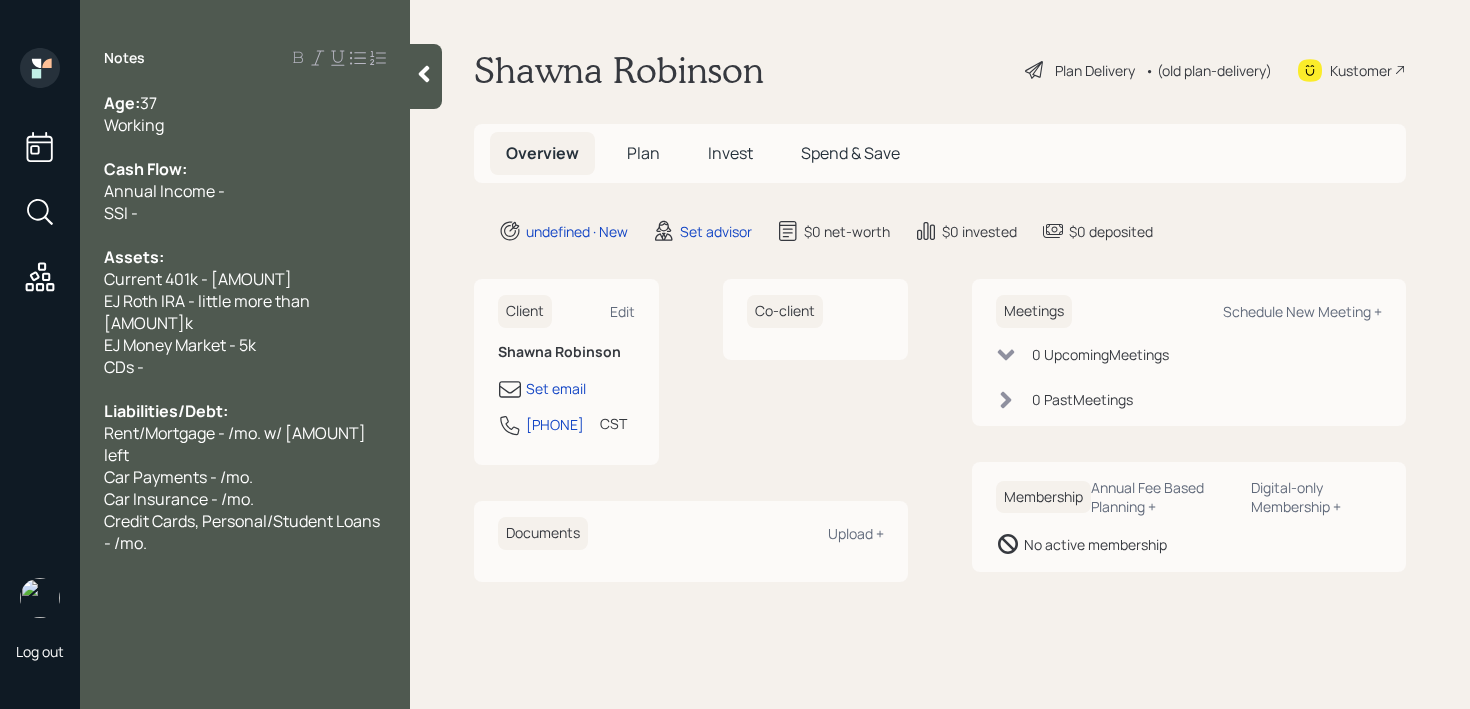 click on "CDs -" at bounding box center [245, 367] 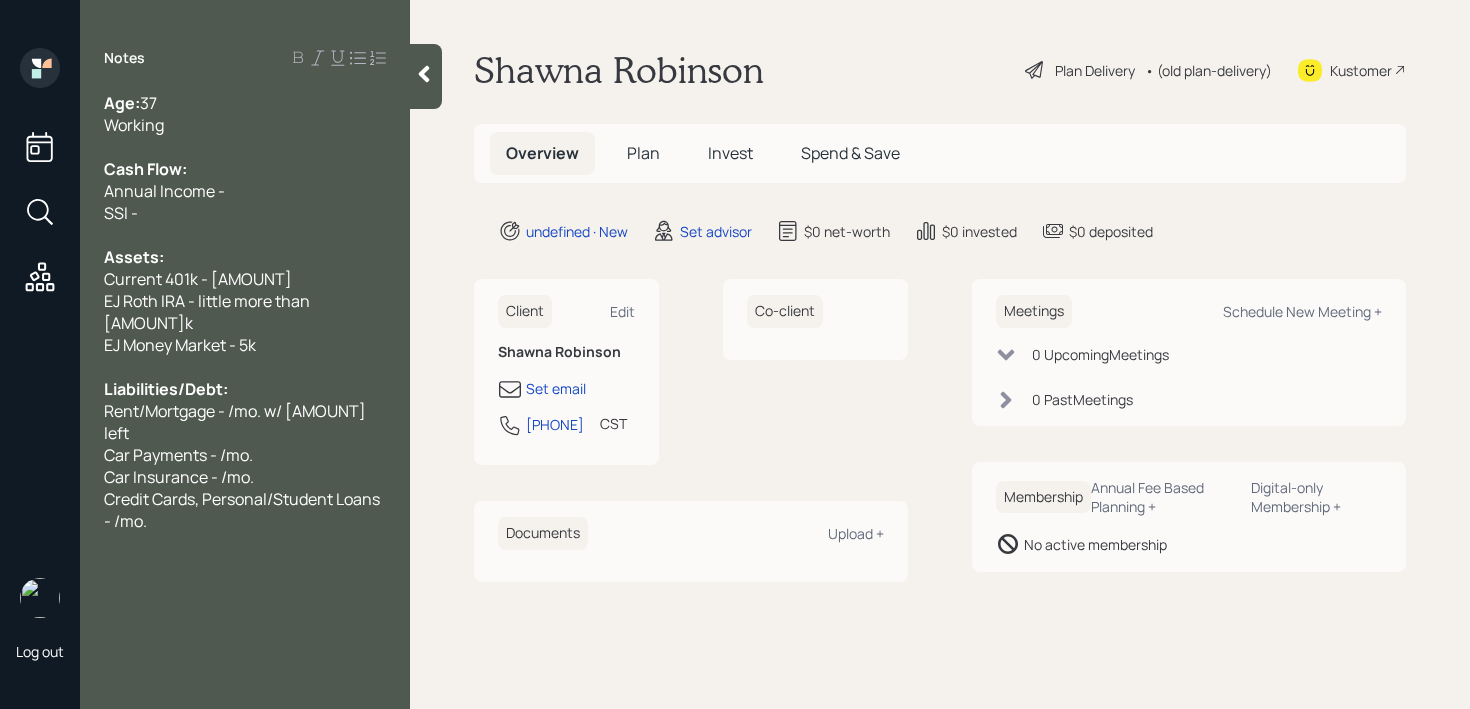 click on "Car Payments - /mo." at bounding box center (178, 455) 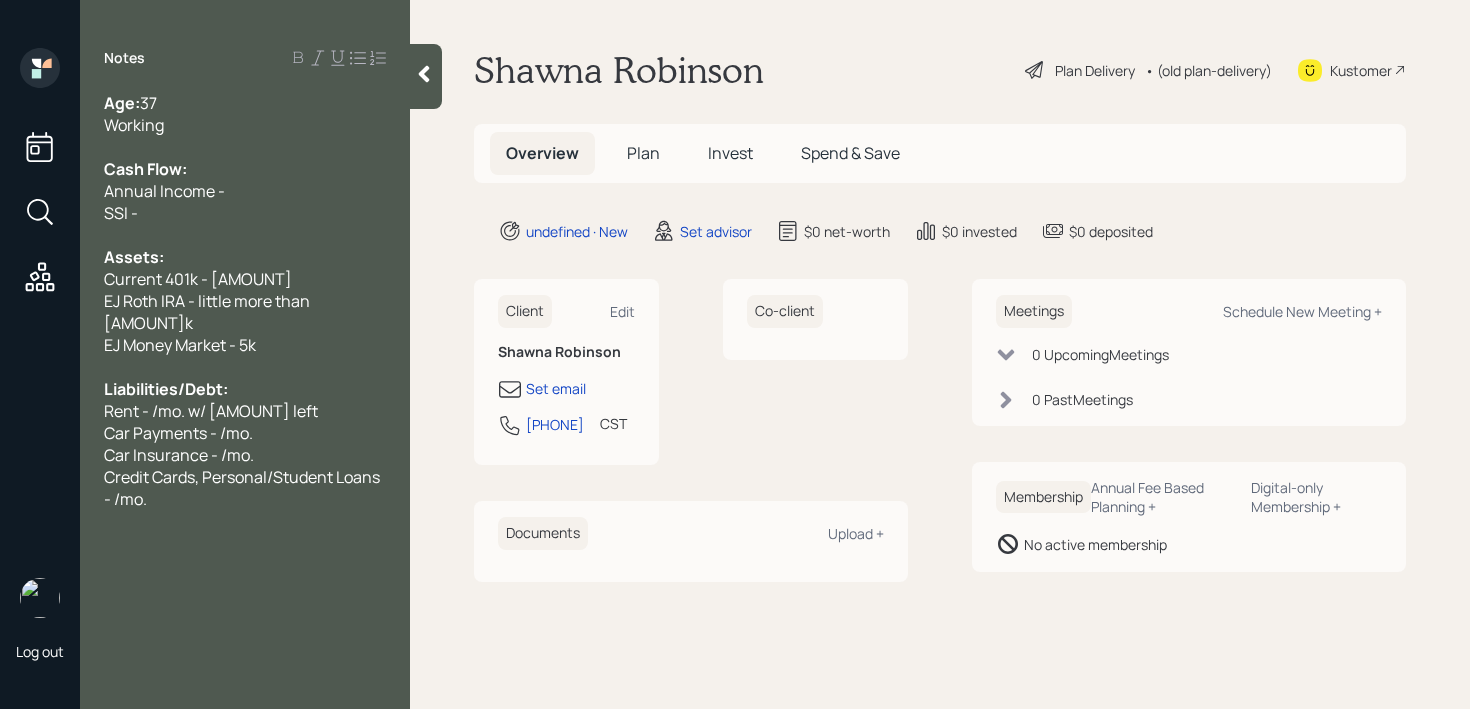 click on "Rent - /mo. w/ [AMOUNT] left" at bounding box center (211, 411) 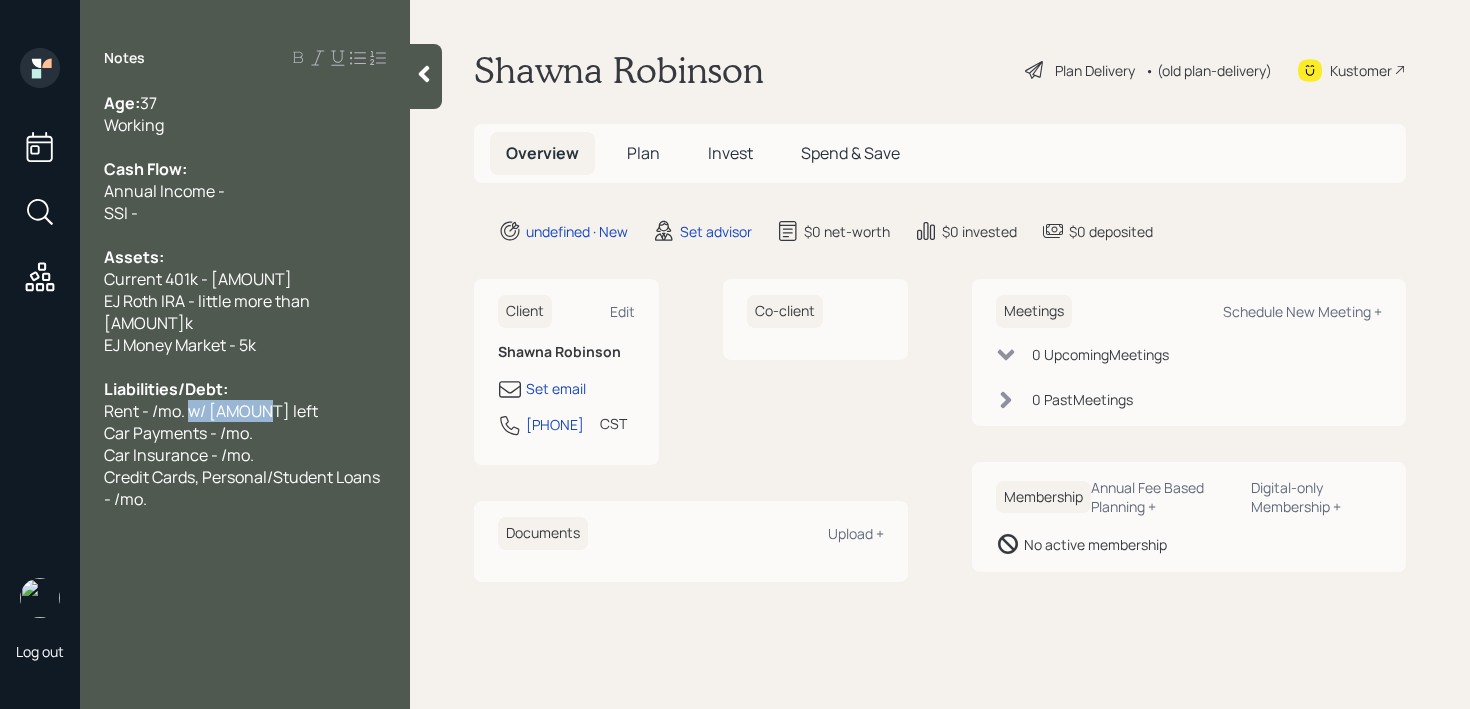 drag, startPoint x: 303, startPoint y: 385, endPoint x: 190, endPoint y: 391, distance: 113.15918 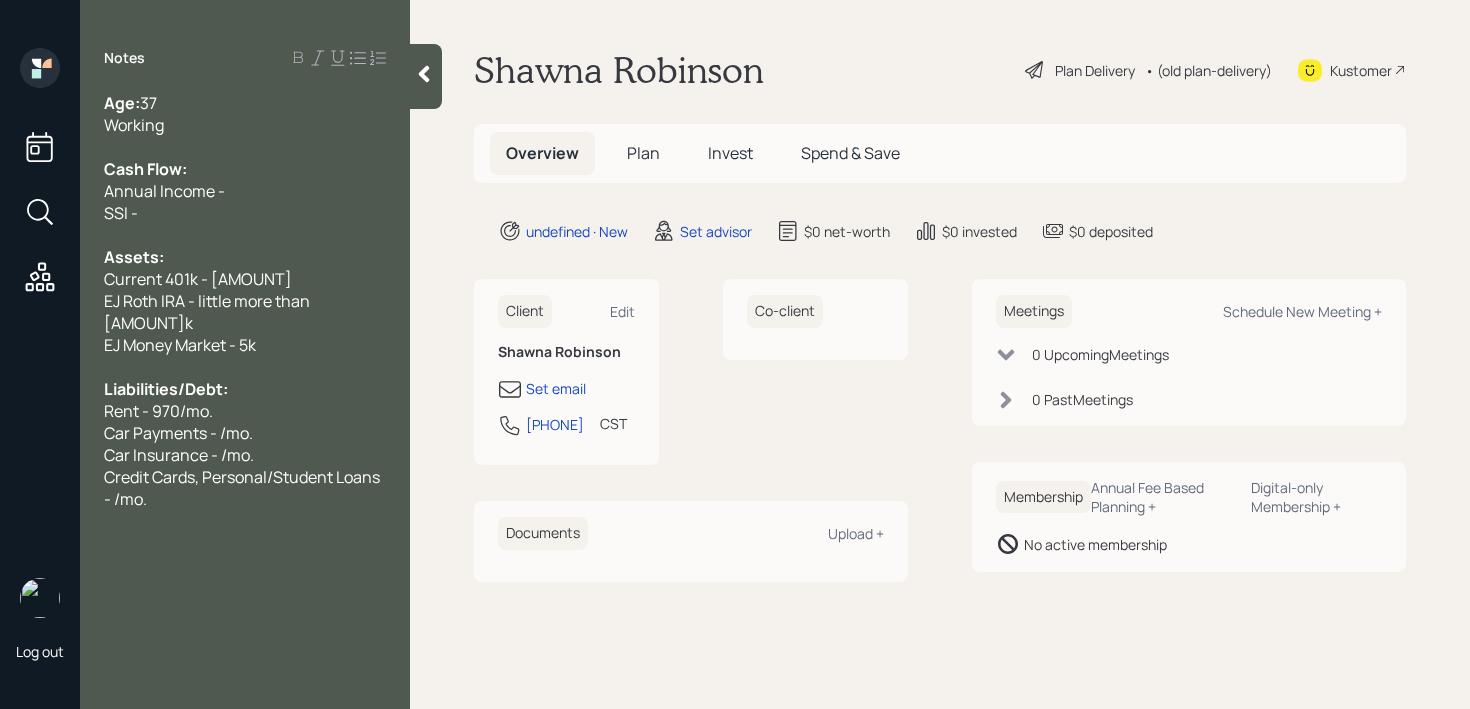 click on "Car Payments - /mo." at bounding box center [245, 433] 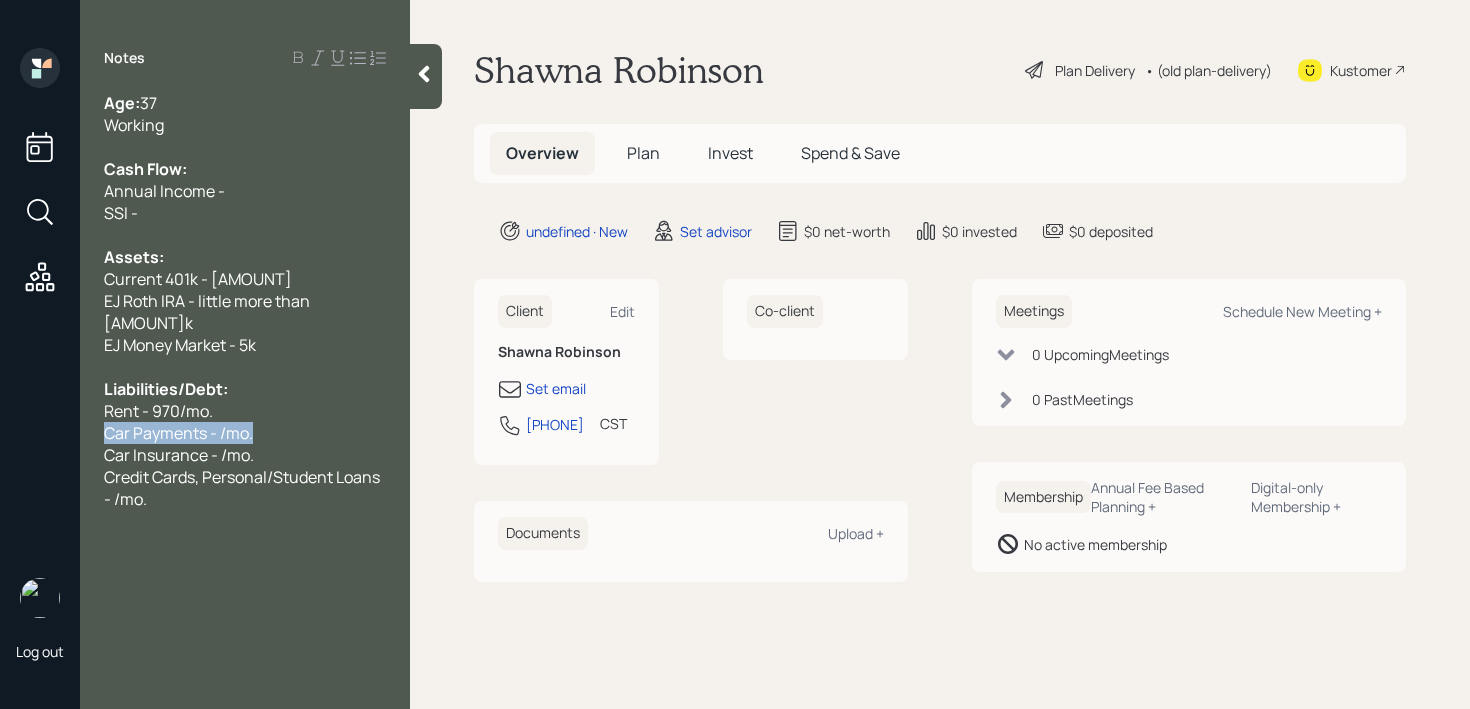 drag, startPoint x: 289, startPoint y: 412, endPoint x: 34, endPoint y: 412, distance: 255 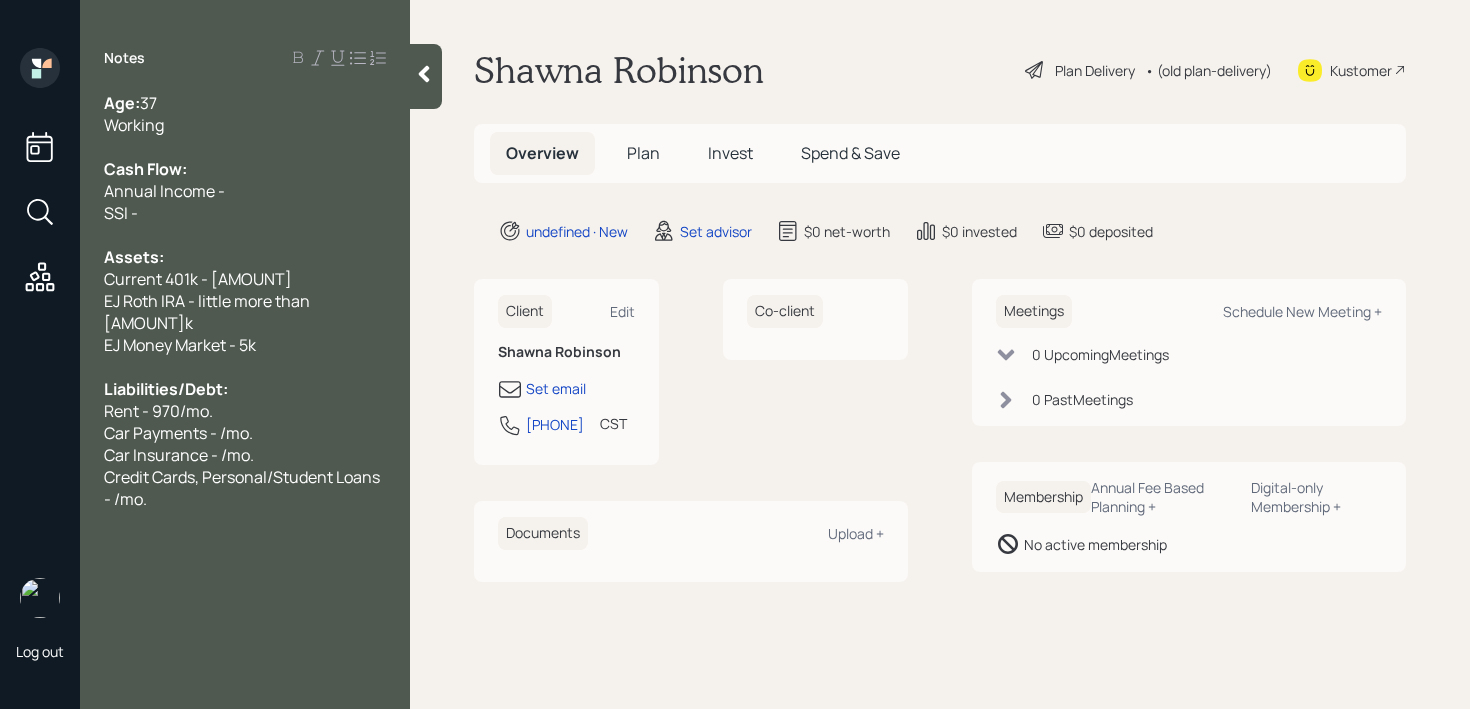 click on "Car Payments - /mo." at bounding box center [178, 433] 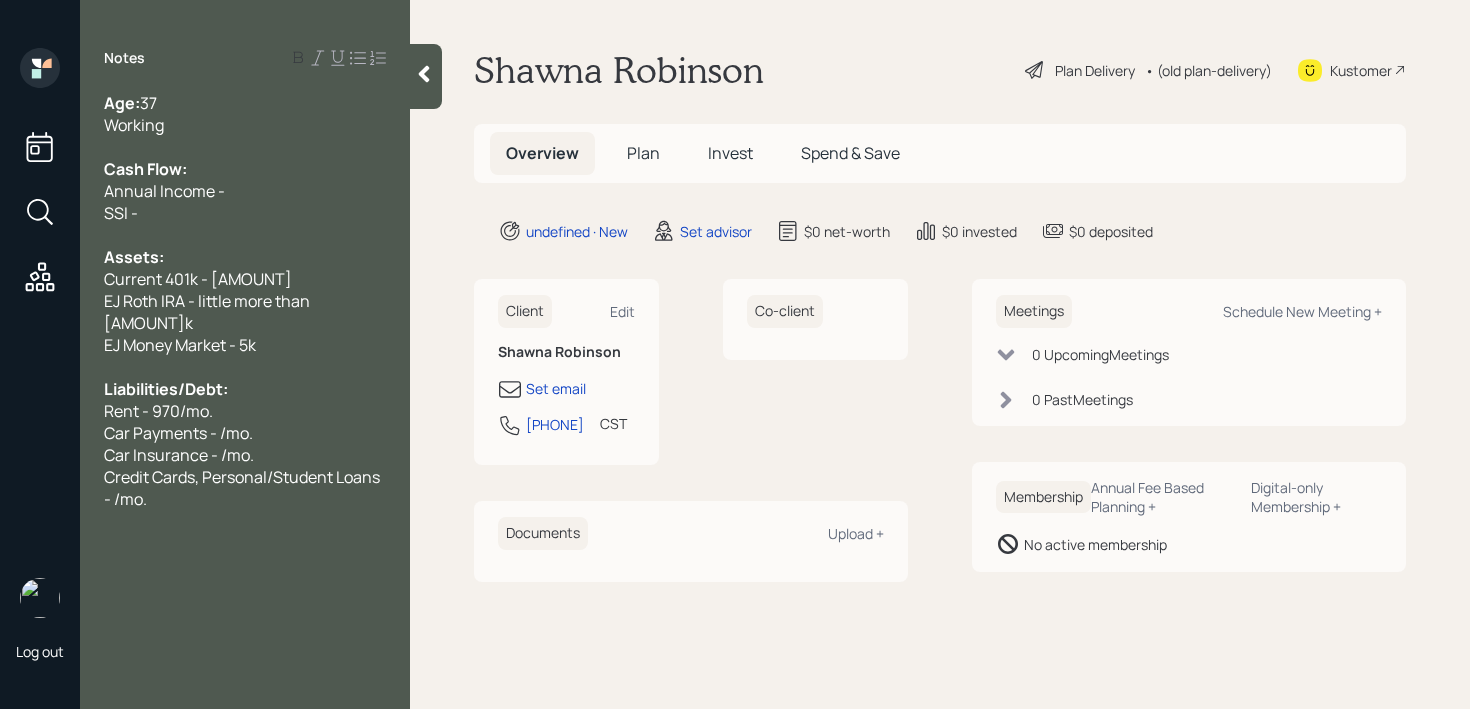 click on "Car Payments - /mo." at bounding box center [178, 433] 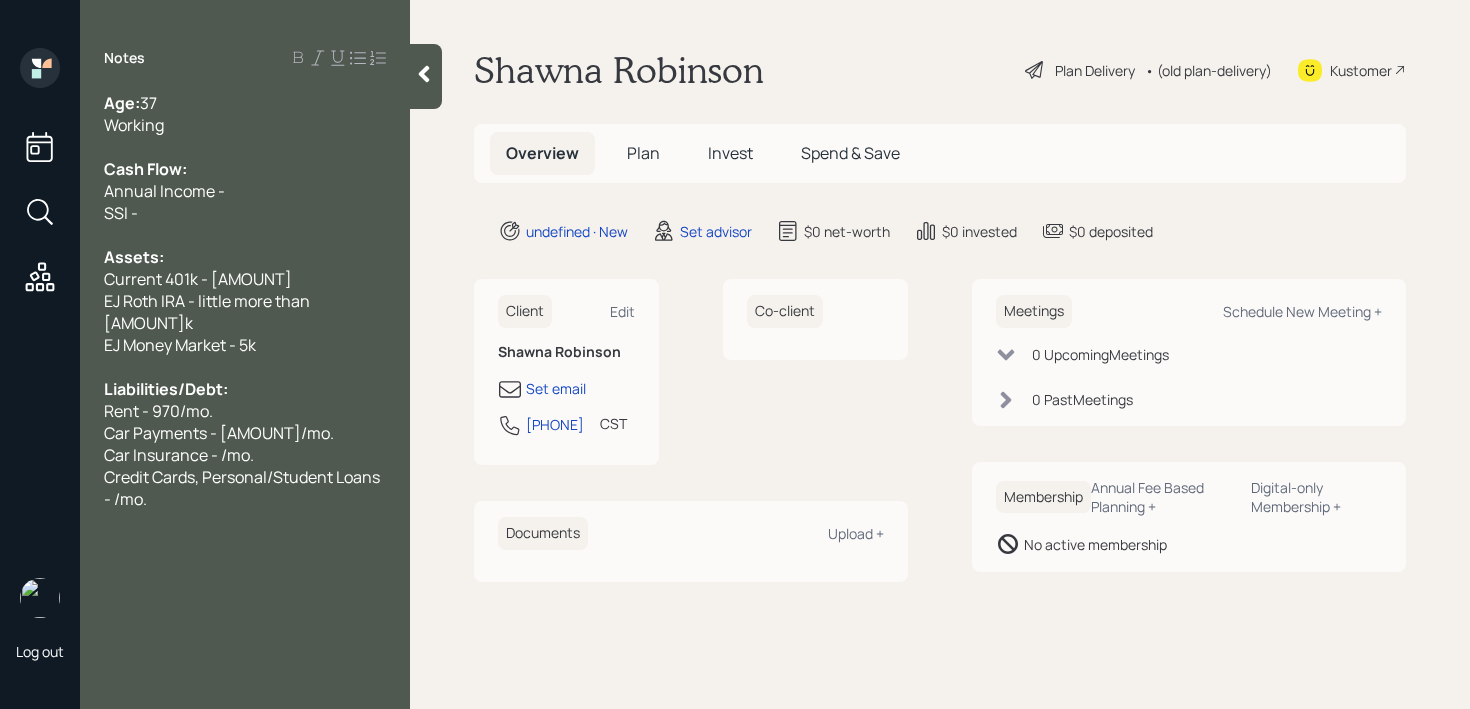 click on "Car Payments - [AMOUNT]/mo." at bounding box center (245, 433) 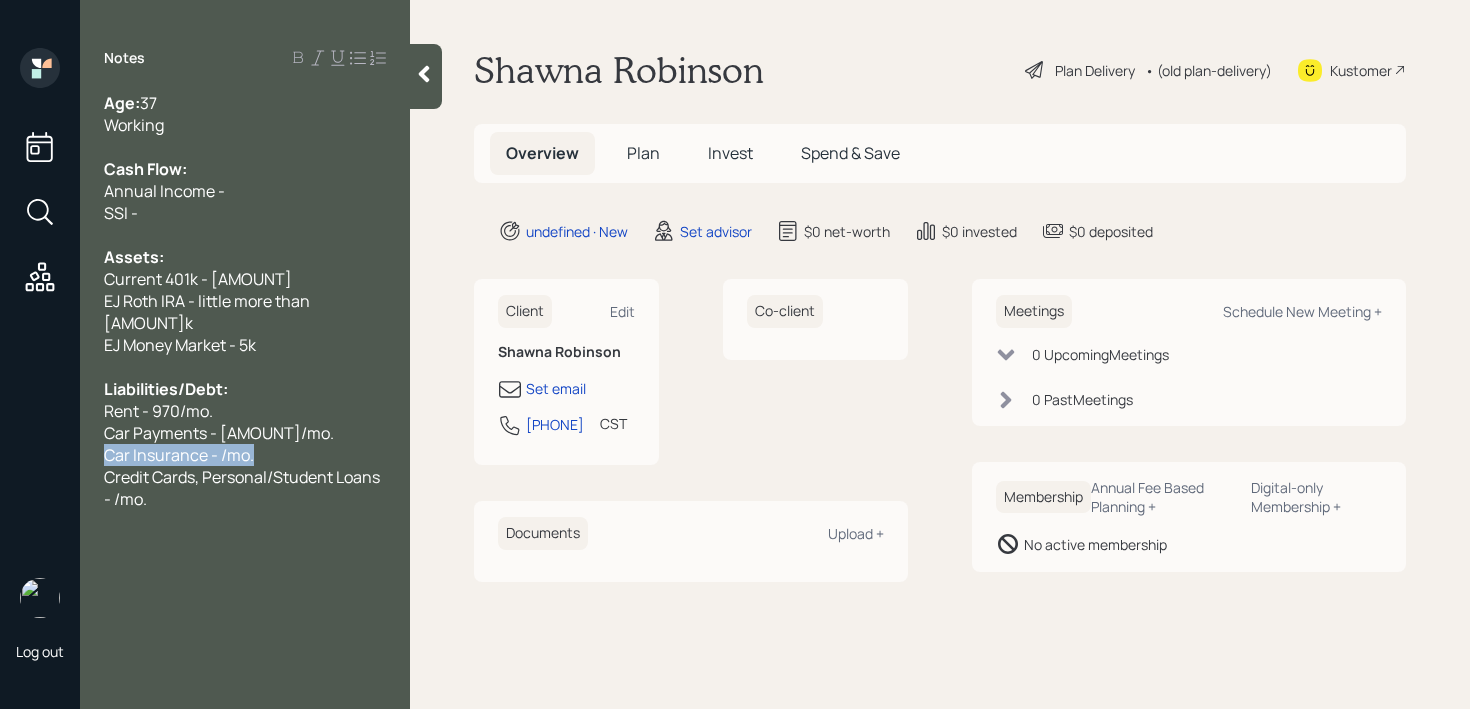 drag, startPoint x: 168, startPoint y: 437, endPoint x: 0, endPoint y: 437, distance: 168 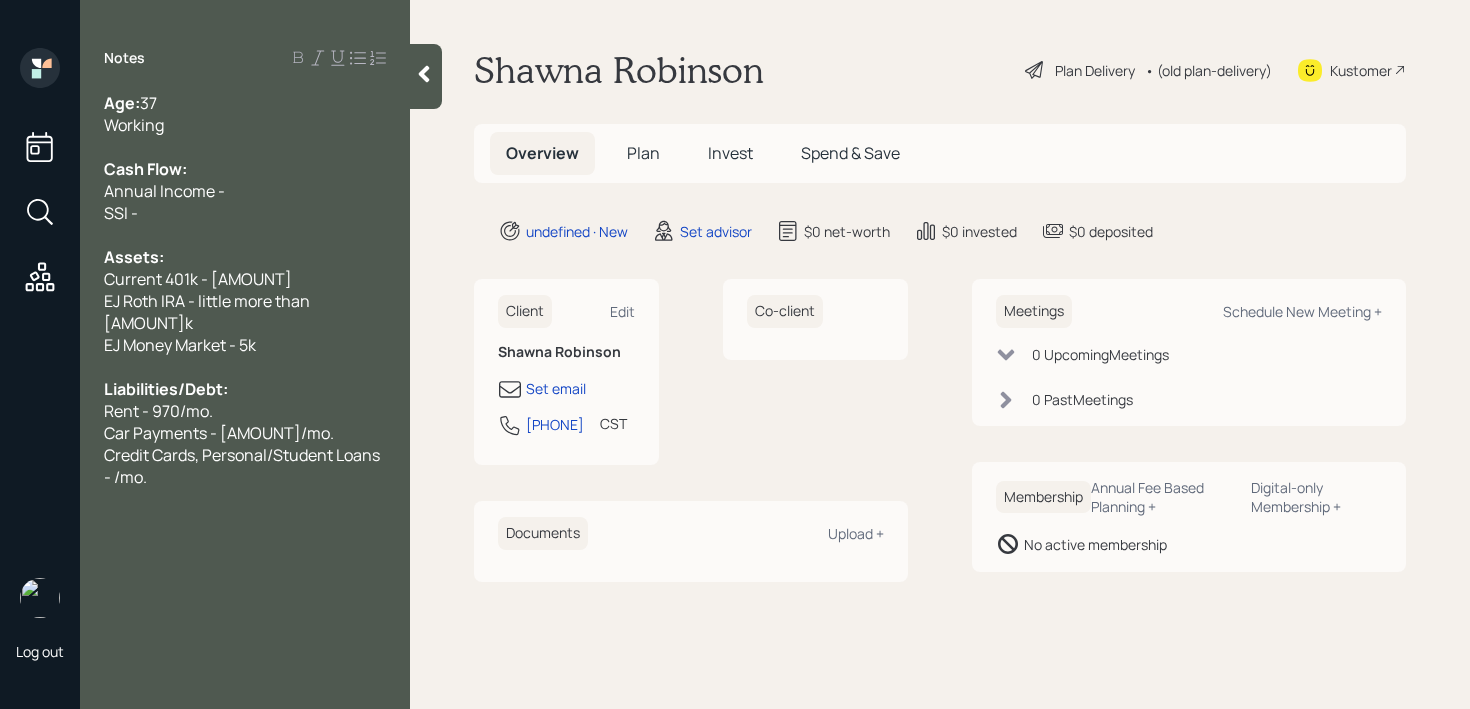 click on "Credit Cards, Personal/Student Loans - /mo." at bounding box center [245, 466] 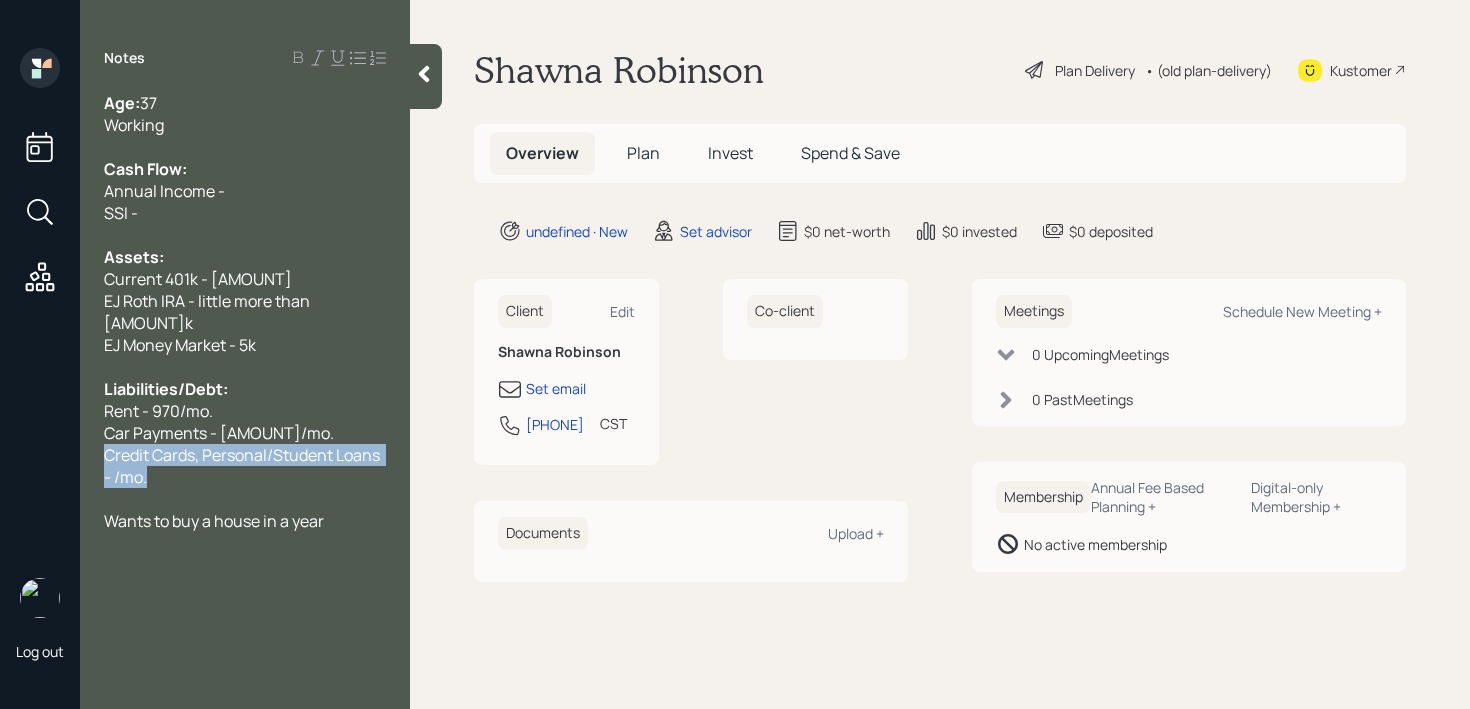 drag, startPoint x: 186, startPoint y: 448, endPoint x: 78, endPoint y: 439, distance: 108.37435 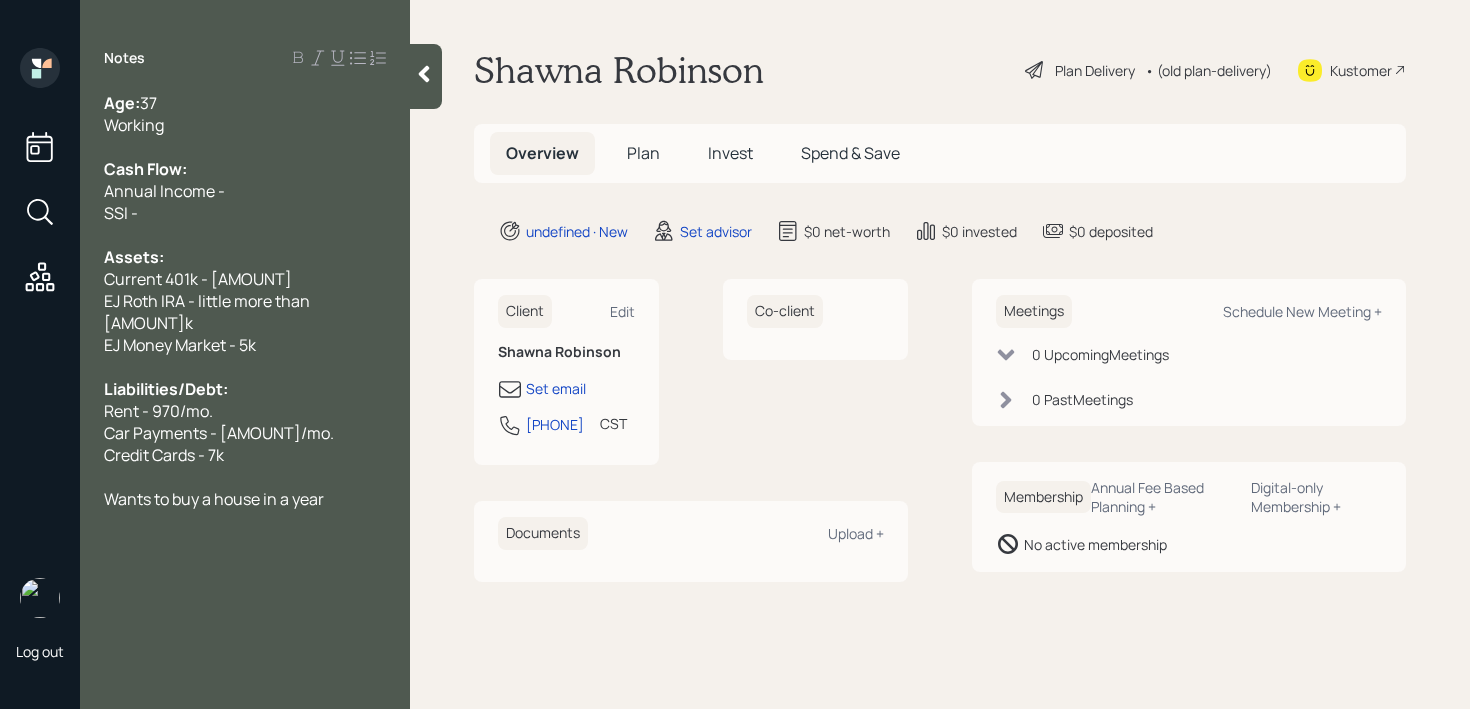 click on "Notes Age: 37 Working Cash Flow: Annual Income - SSI - Assets: Current 401k - k EJ Roth IRA - little more than 50k EJ Money Market - 5k Liabilities/Debt: Rent - 970/mo. Car Payments - 800/mo. Credit Cards - 7k Wants to buy a house in a year" at bounding box center [245, 366] 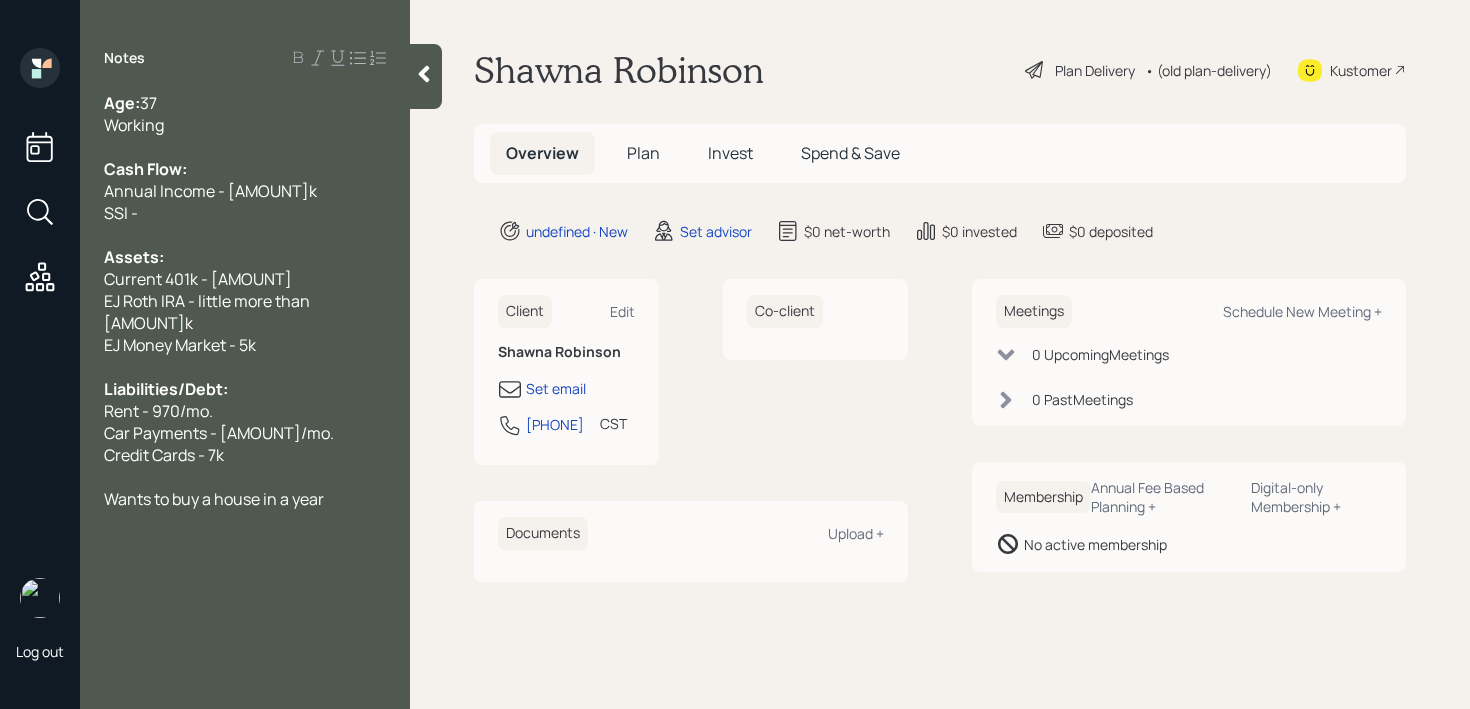 click on "Annual Income - [AMOUNT]k" at bounding box center [210, 191] 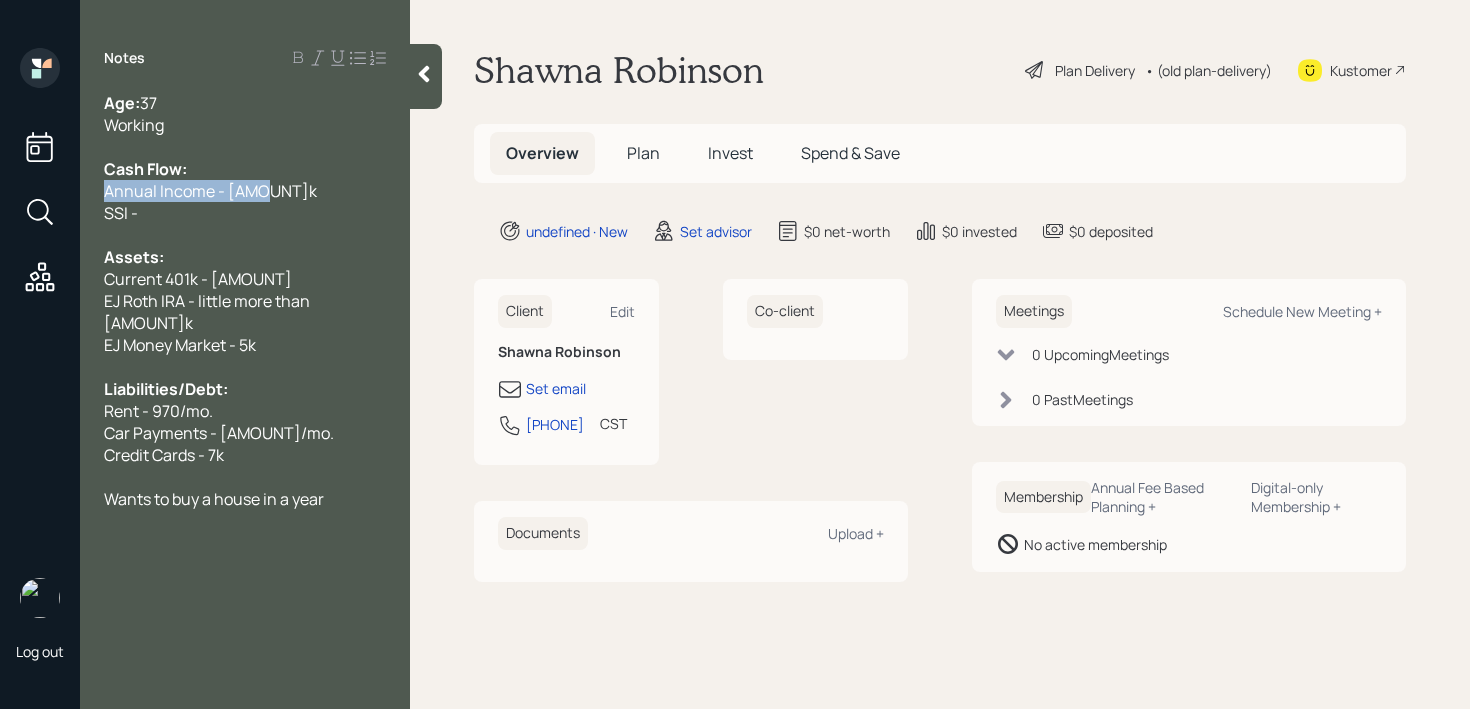 drag, startPoint x: 242, startPoint y: 201, endPoint x: 0, endPoint y: 196, distance: 242.05165 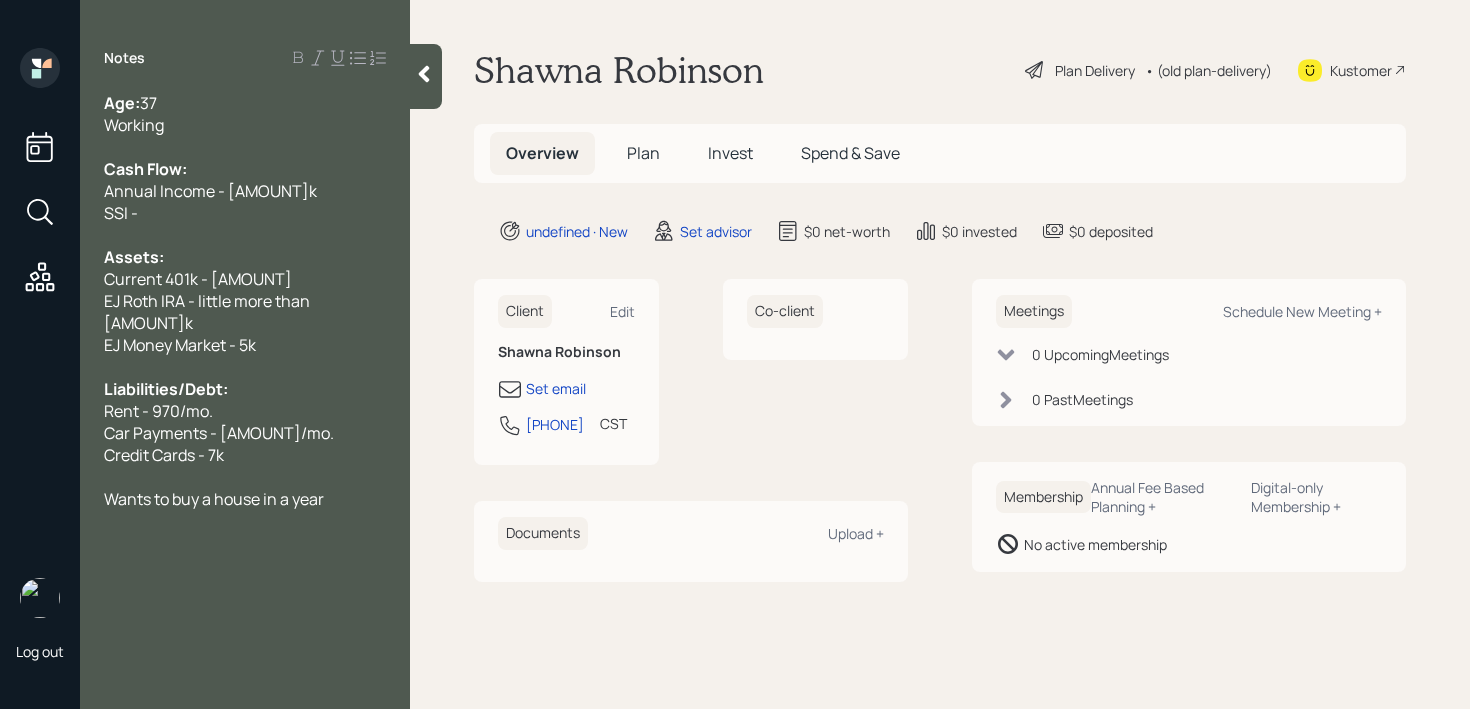 click on "SSI -" at bounding box center (245, 213) 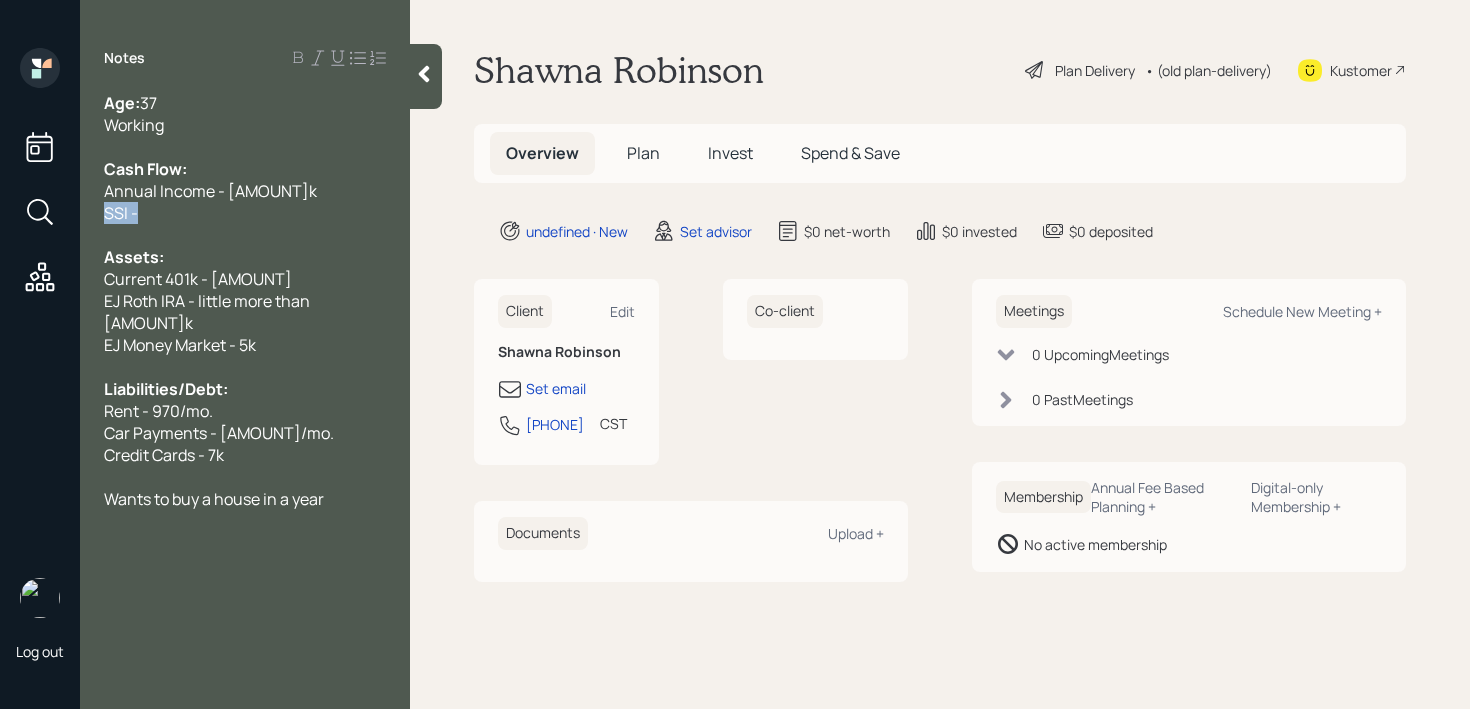drag, startPoint x: 262, startPoint y: 212, endPoint x: 0, endPoint y: 212, distance: 262 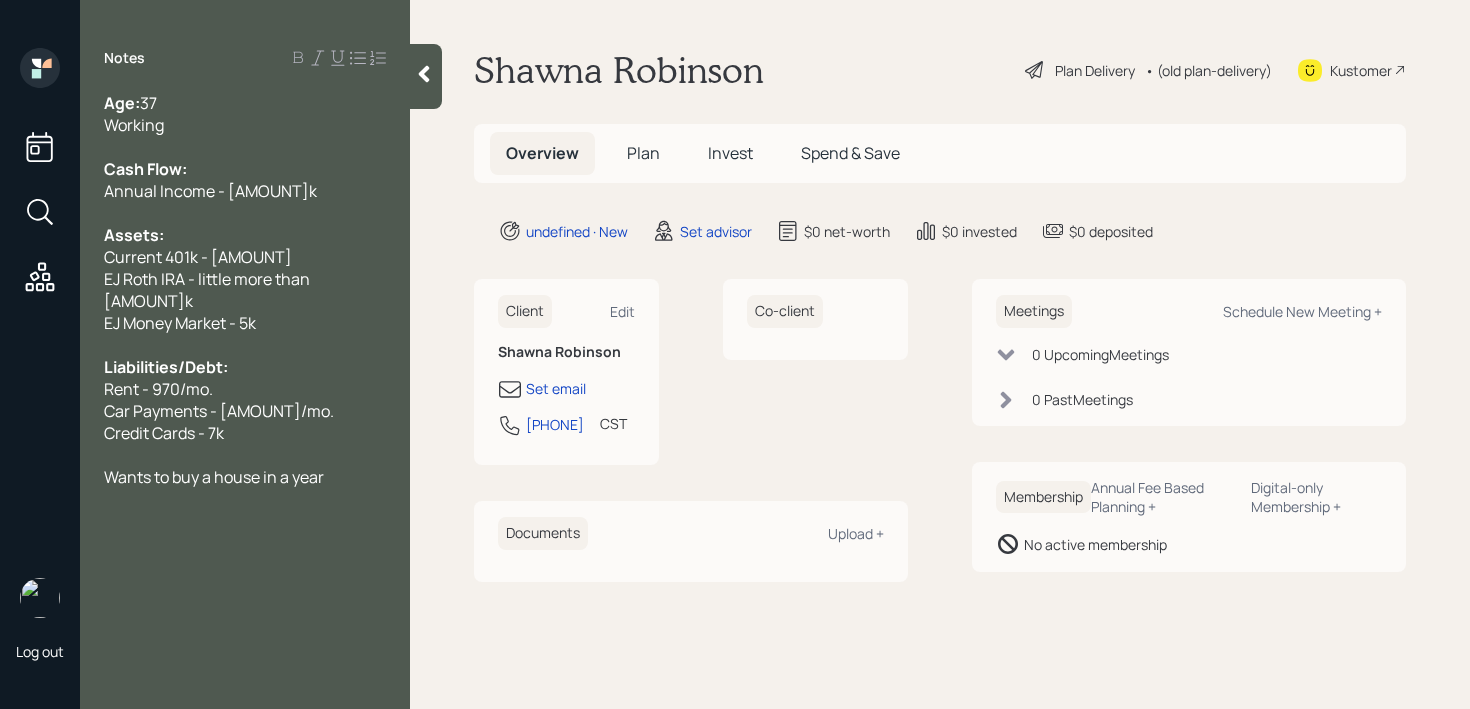 click at bounding box center [245, 147] 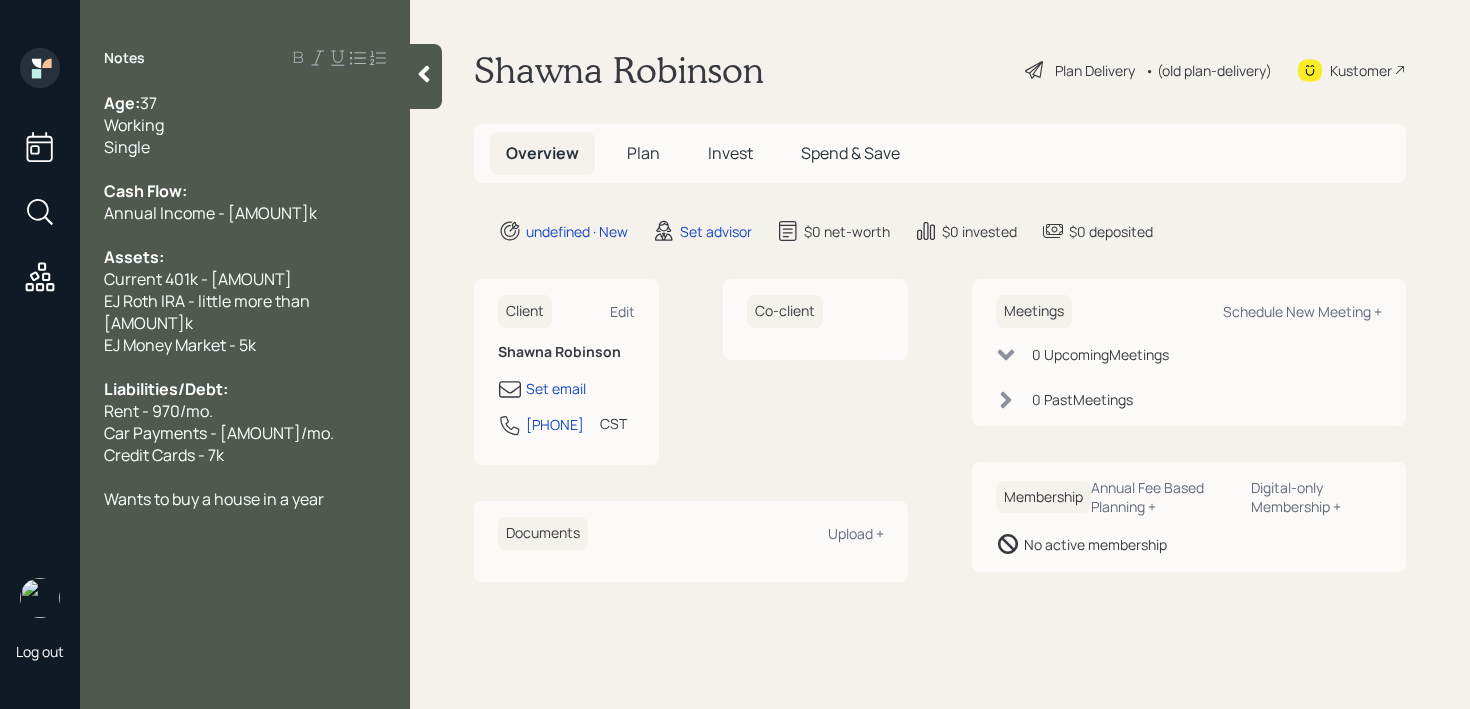 click on "Cash Flow:" at bounding box center [245, 191] 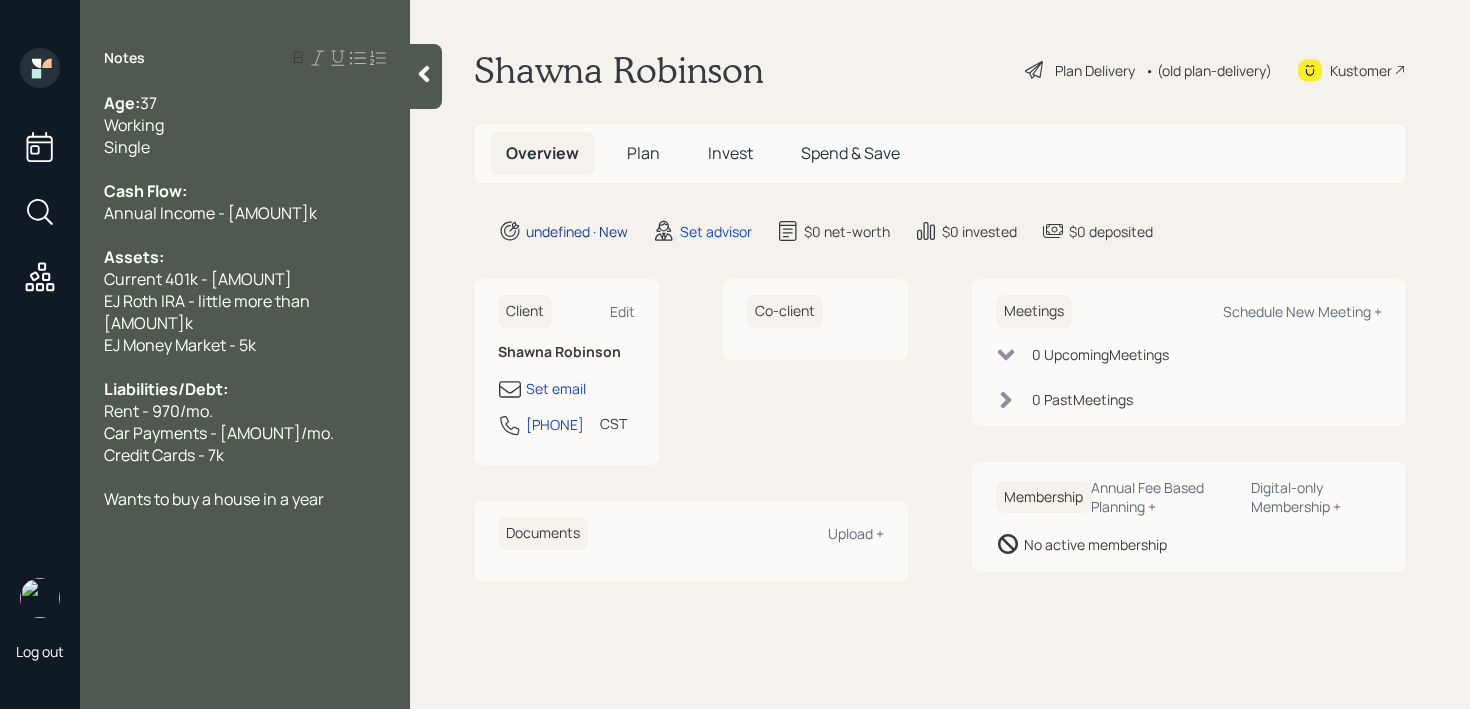 drag, startPoint x: 205, startPoint y: 280, endPoint x: 536, endPoint y: 230, distance: 334.75513 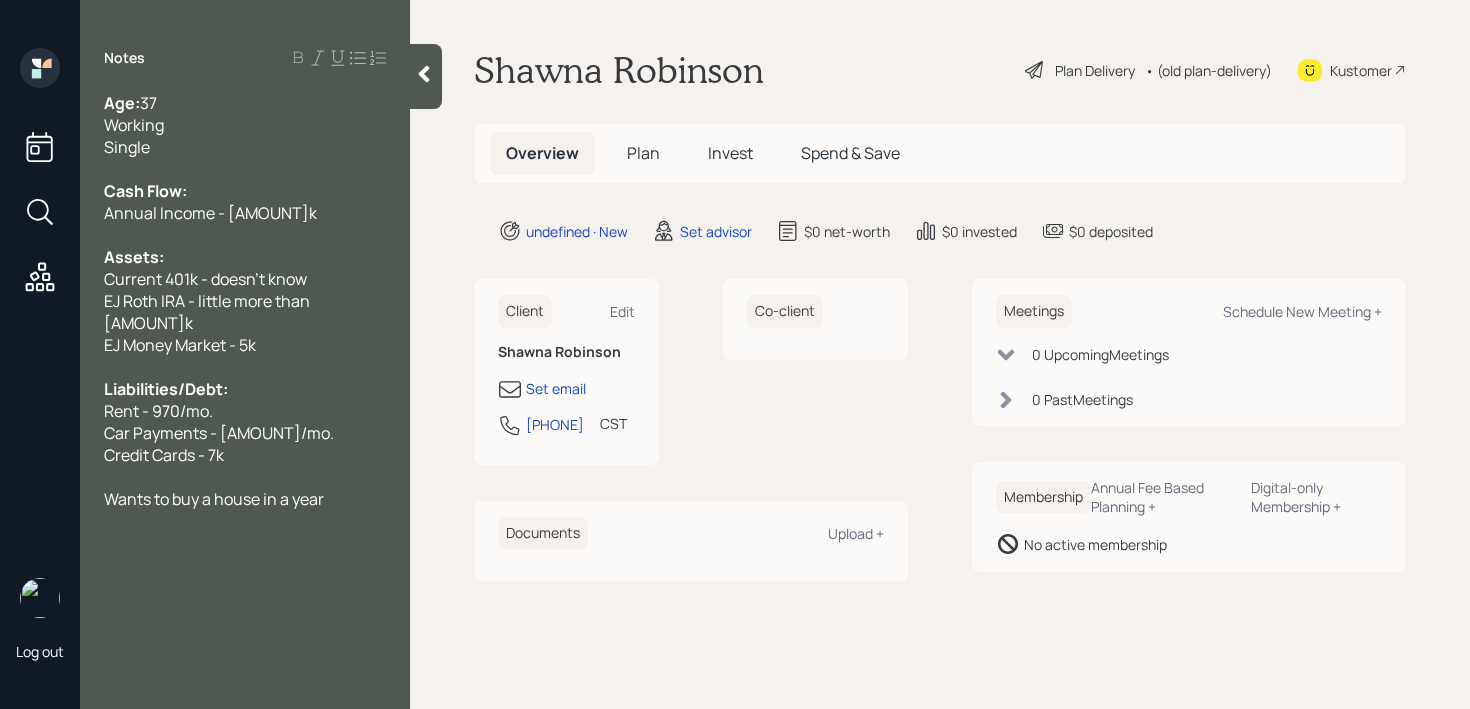 click on "Credit Cards - 7k" at bounding box center [245, 455] 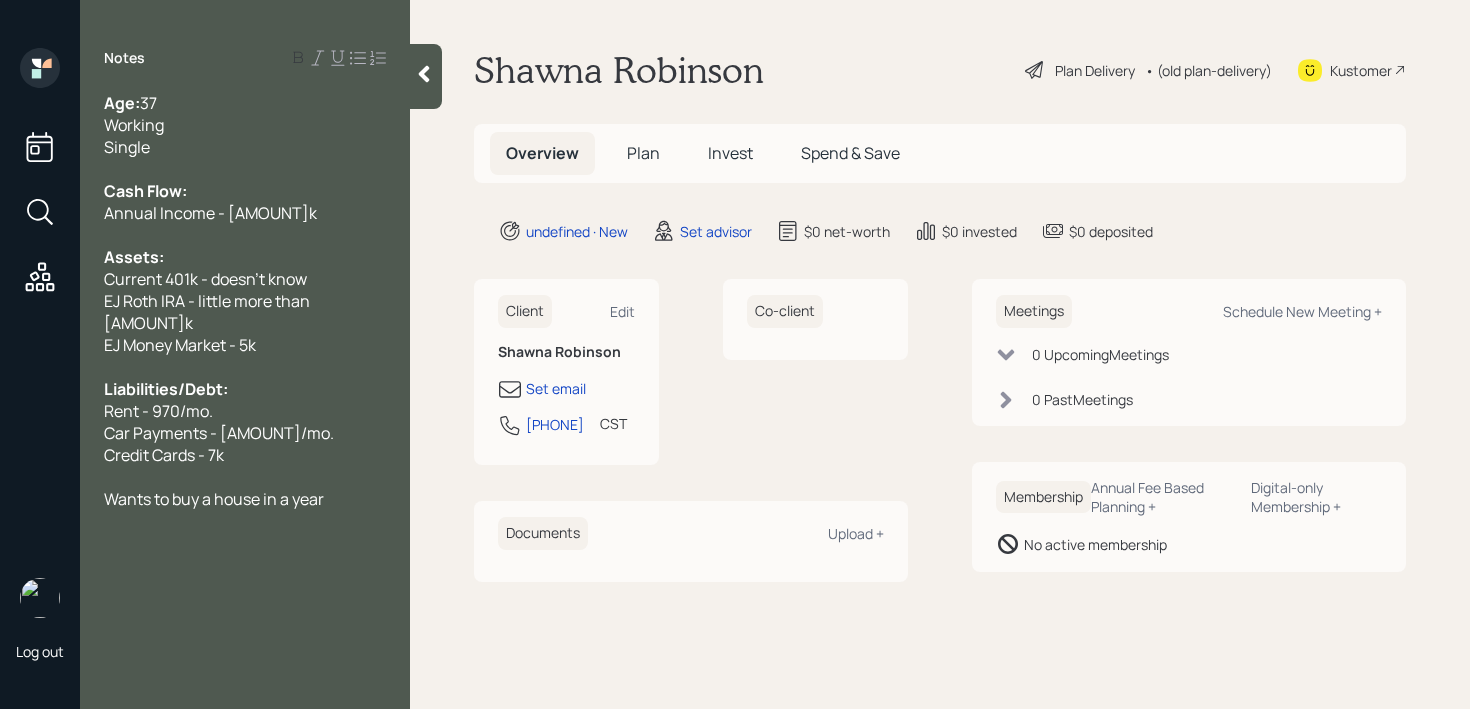 click on "EJ Money Market - 5k" at bounding box center (245, 345) 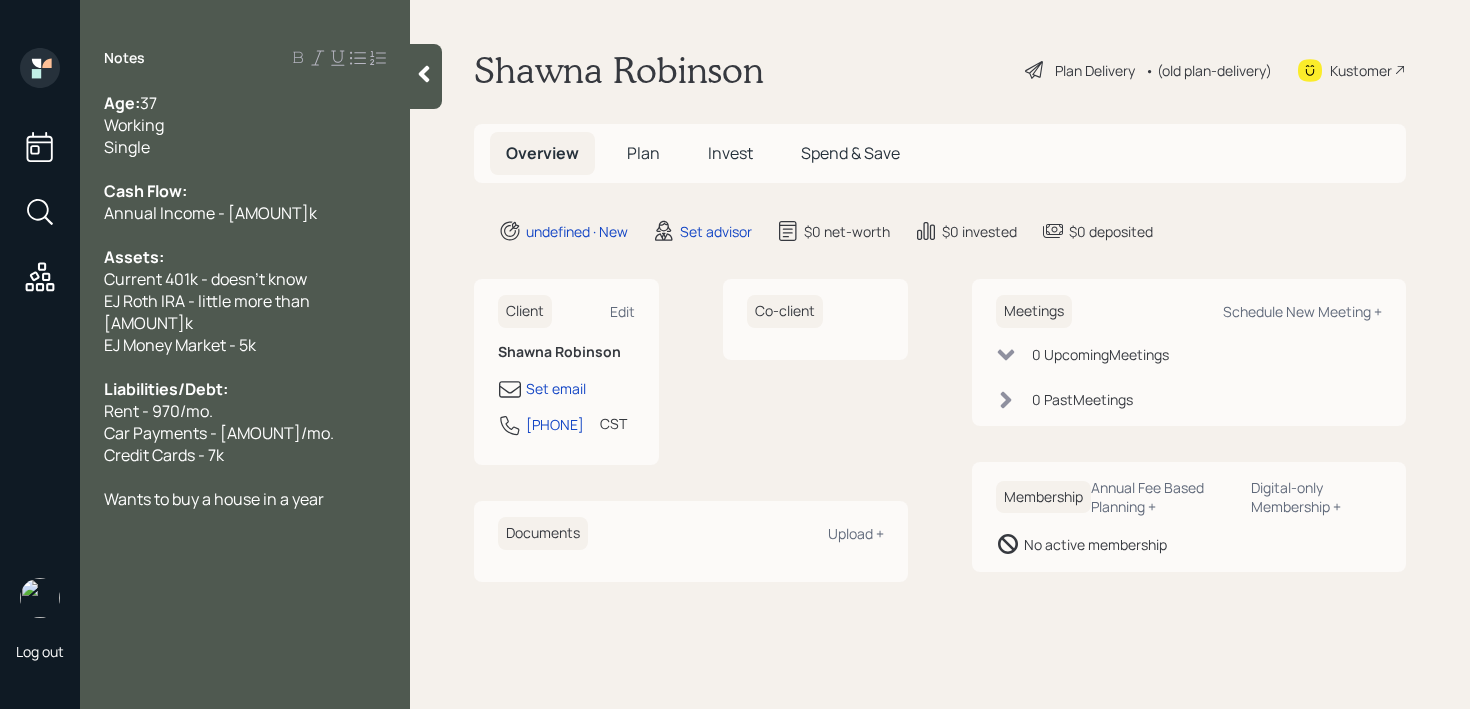 click 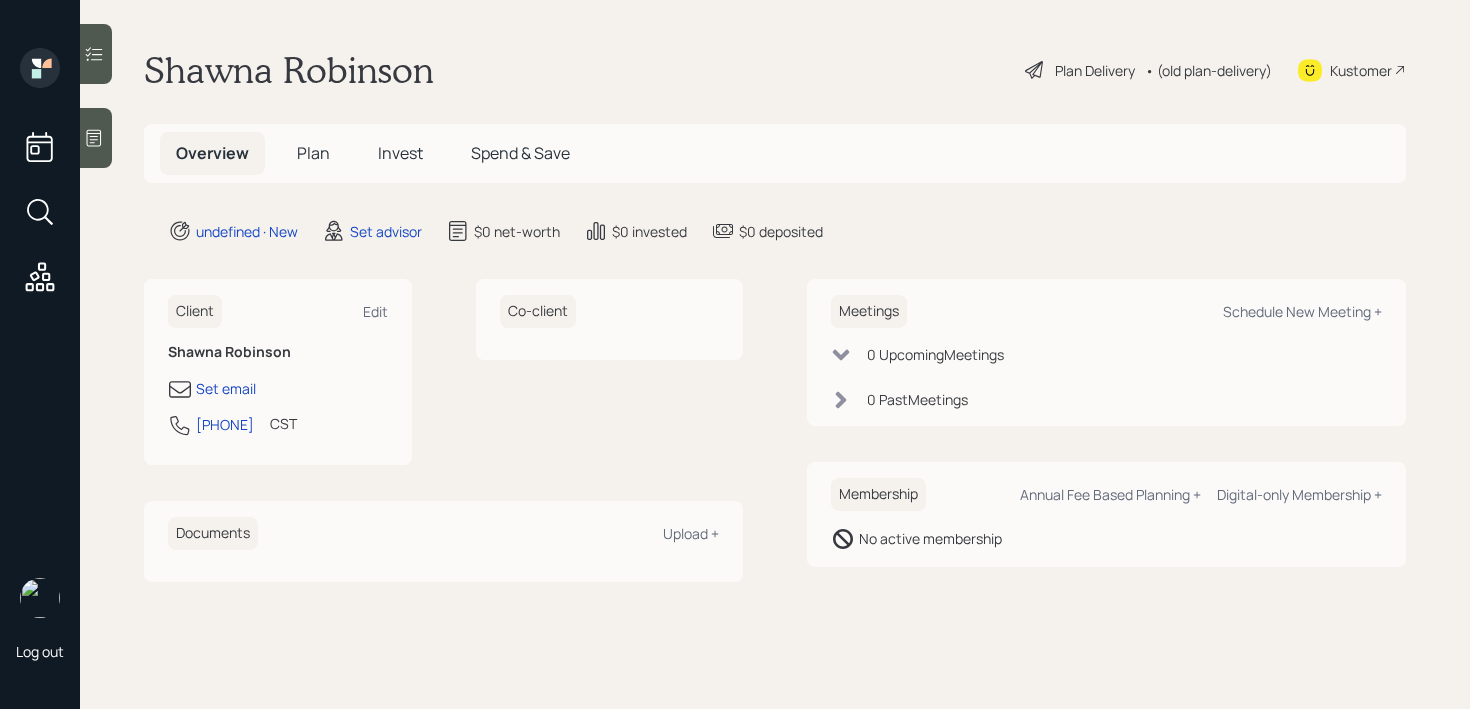 click at bounding box center [96, 138] 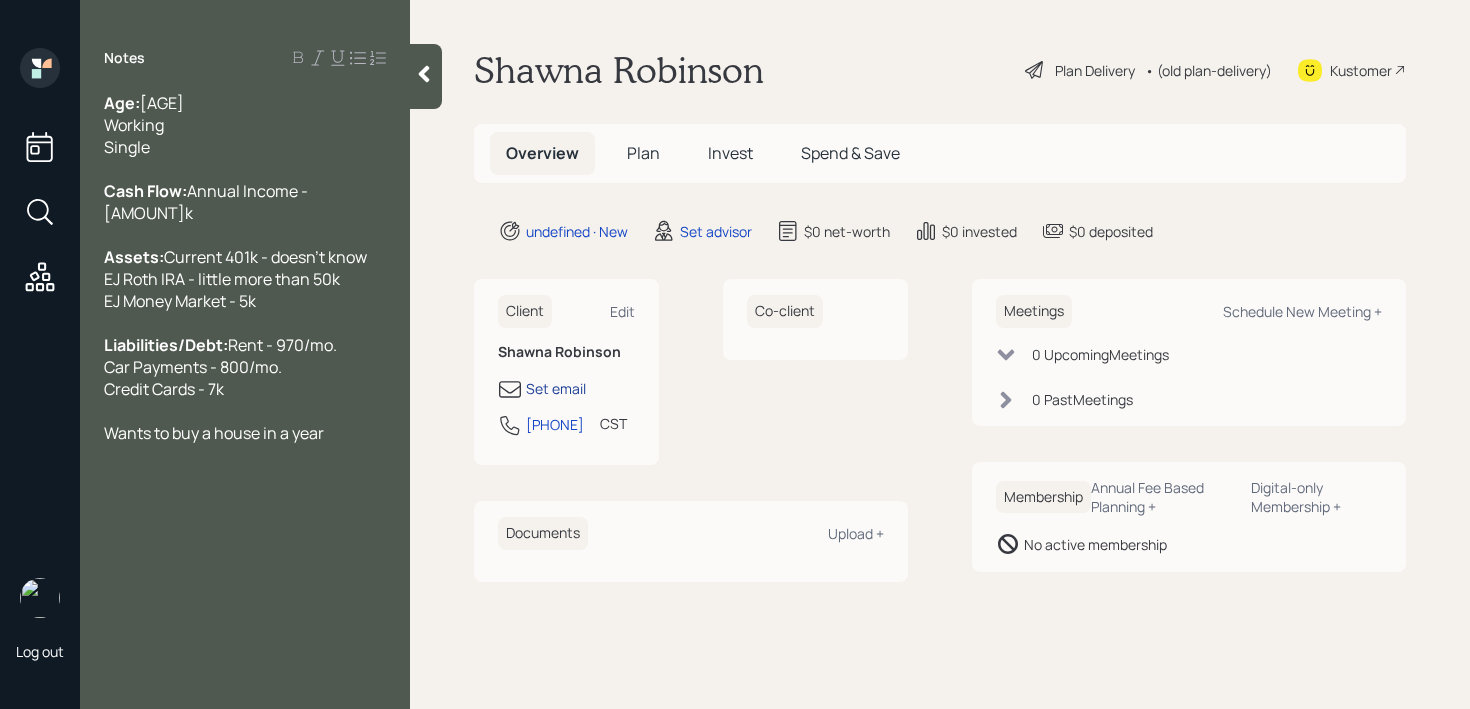 click on "Set email" at bounding box center (556, 388) 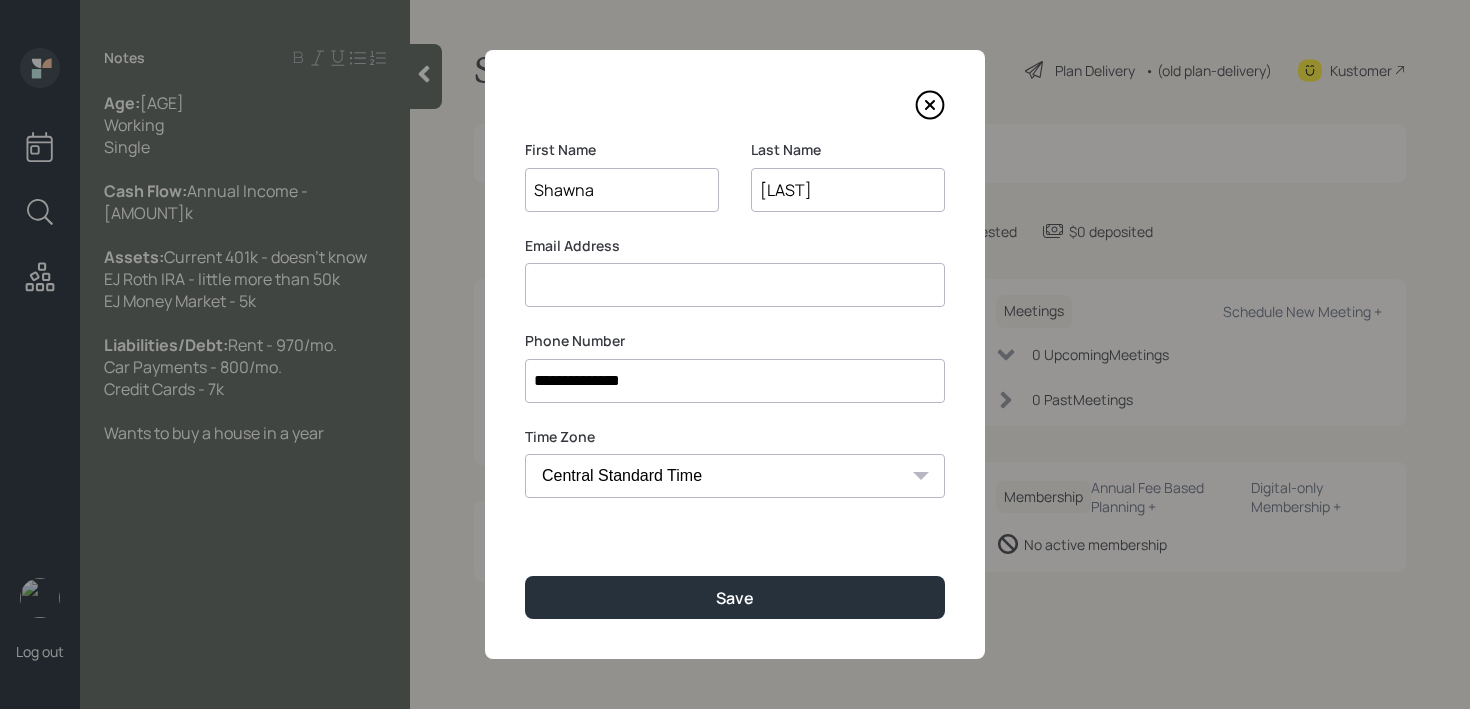 click at bounding box center (735, 285) 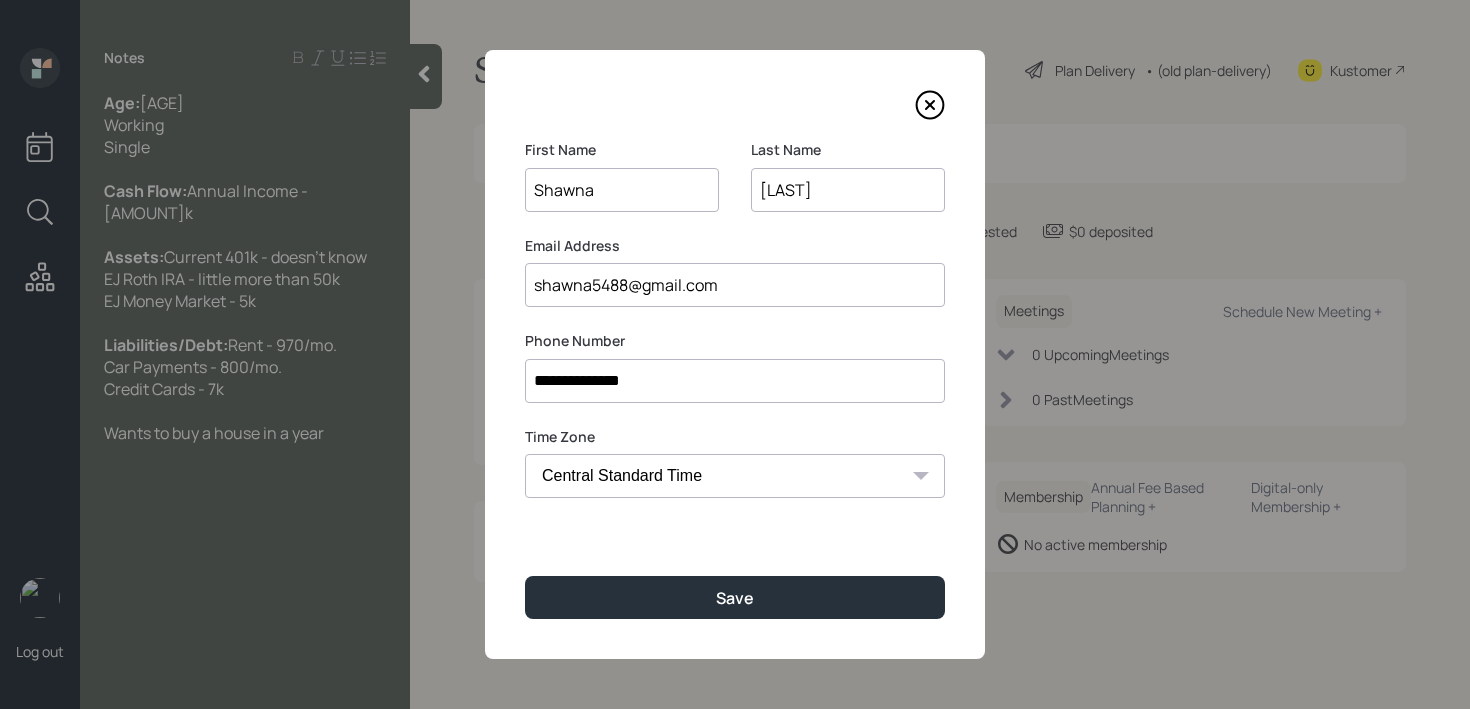 click on "shawna5488@gmail.com" at bounding box center [735, 285] 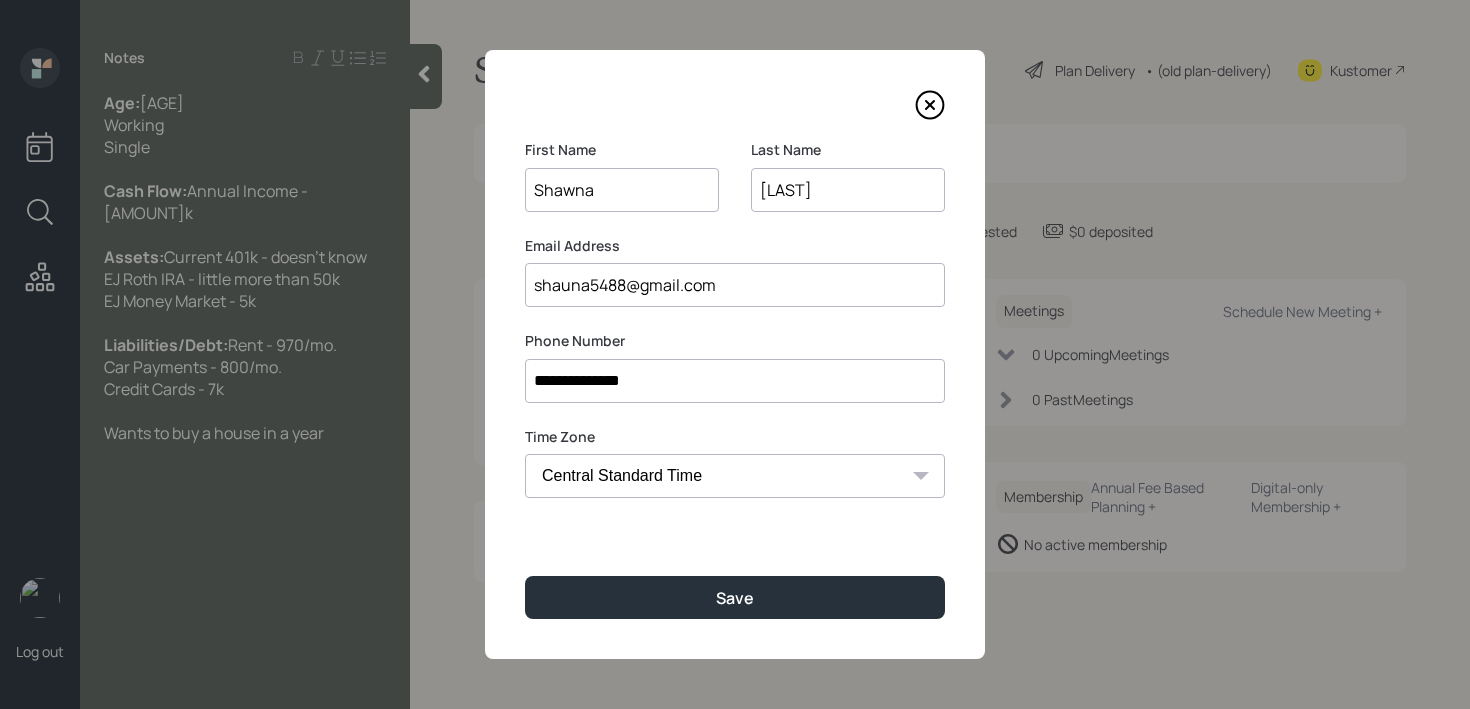 type on "shauna5488@gmail.com" 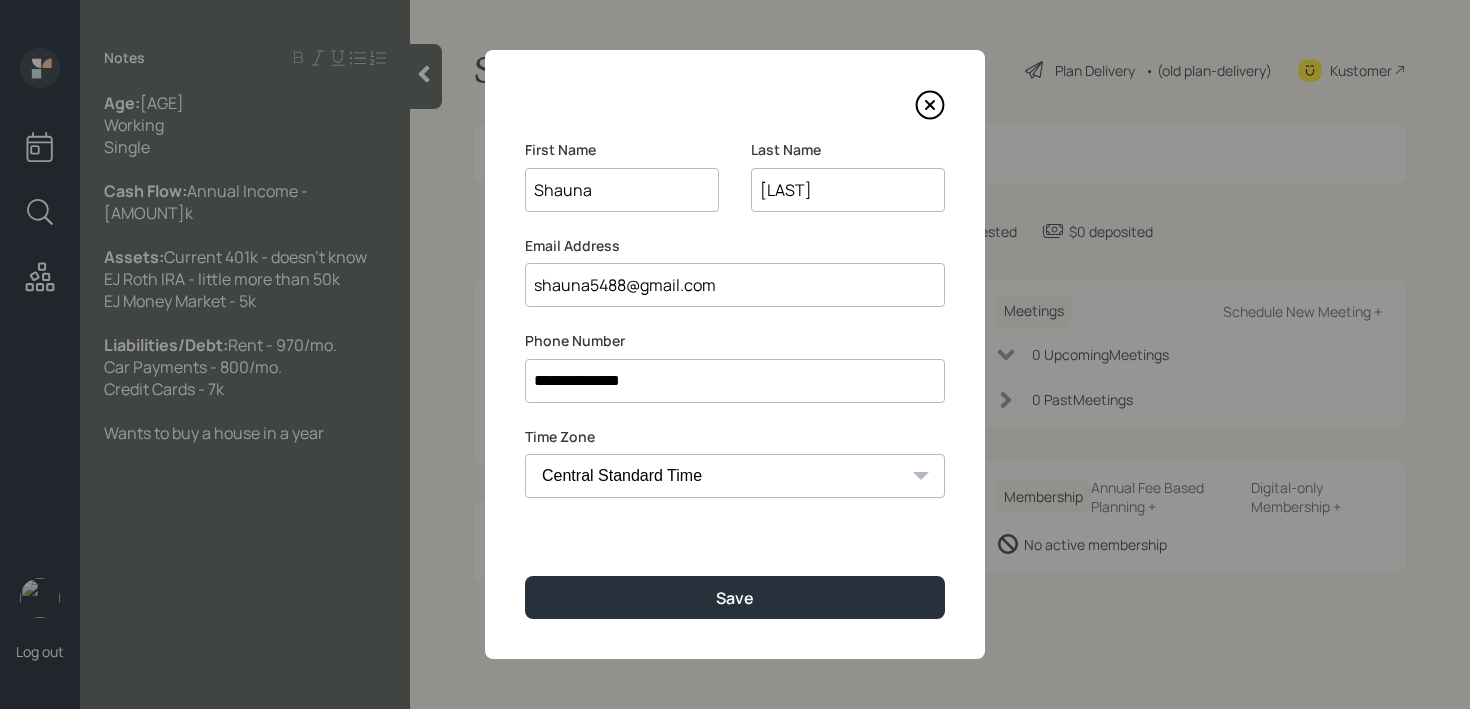 type on "Shauna" 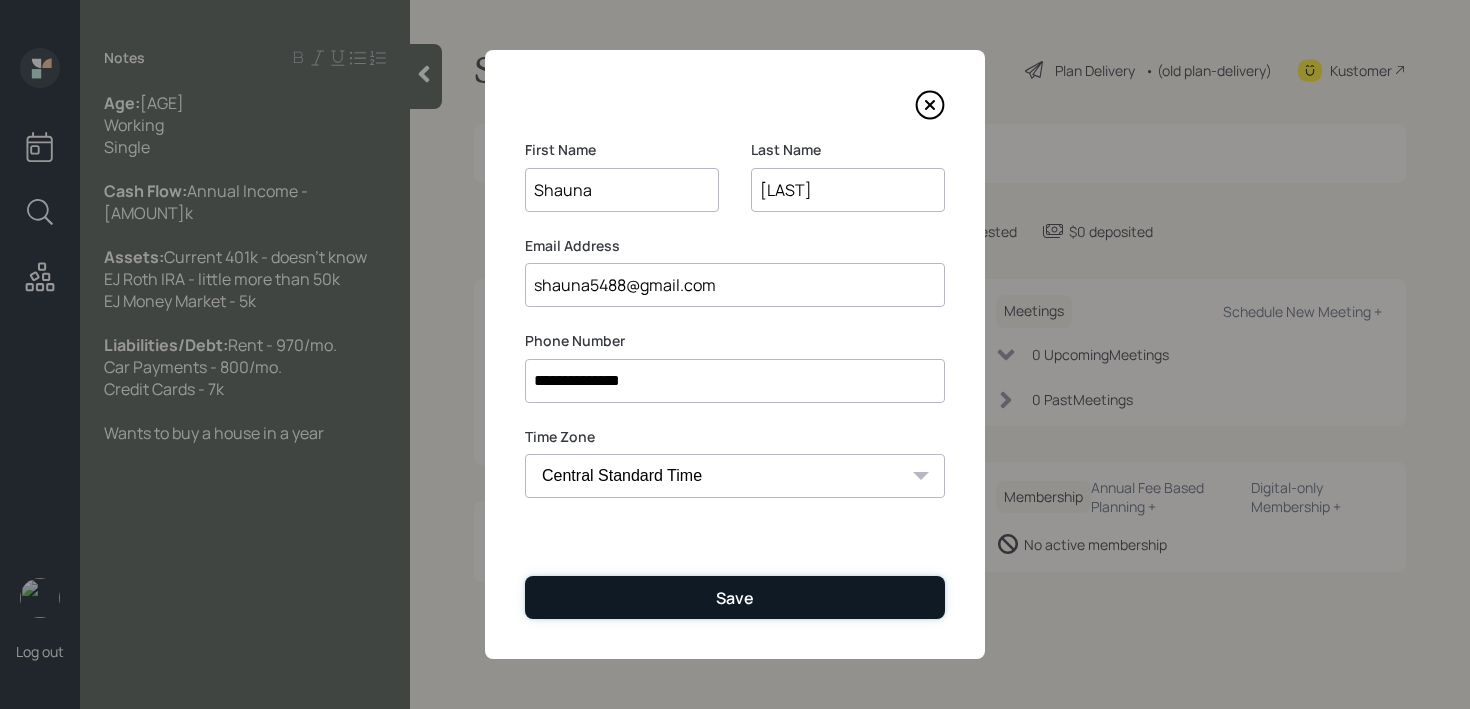 click on "Save" at bounding box center (735, 597) 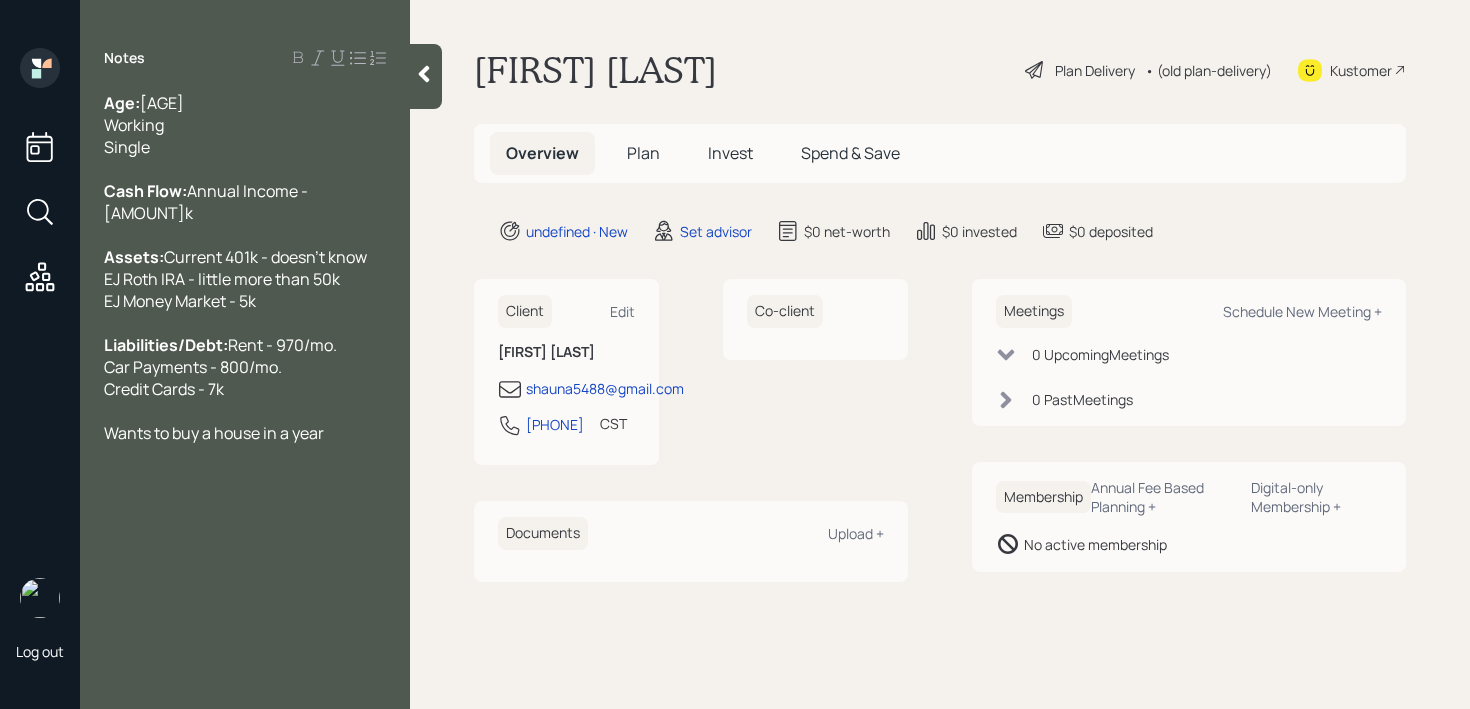 click on "Meetings Schedule New Meeting +" at bounding box center [1189, 311] 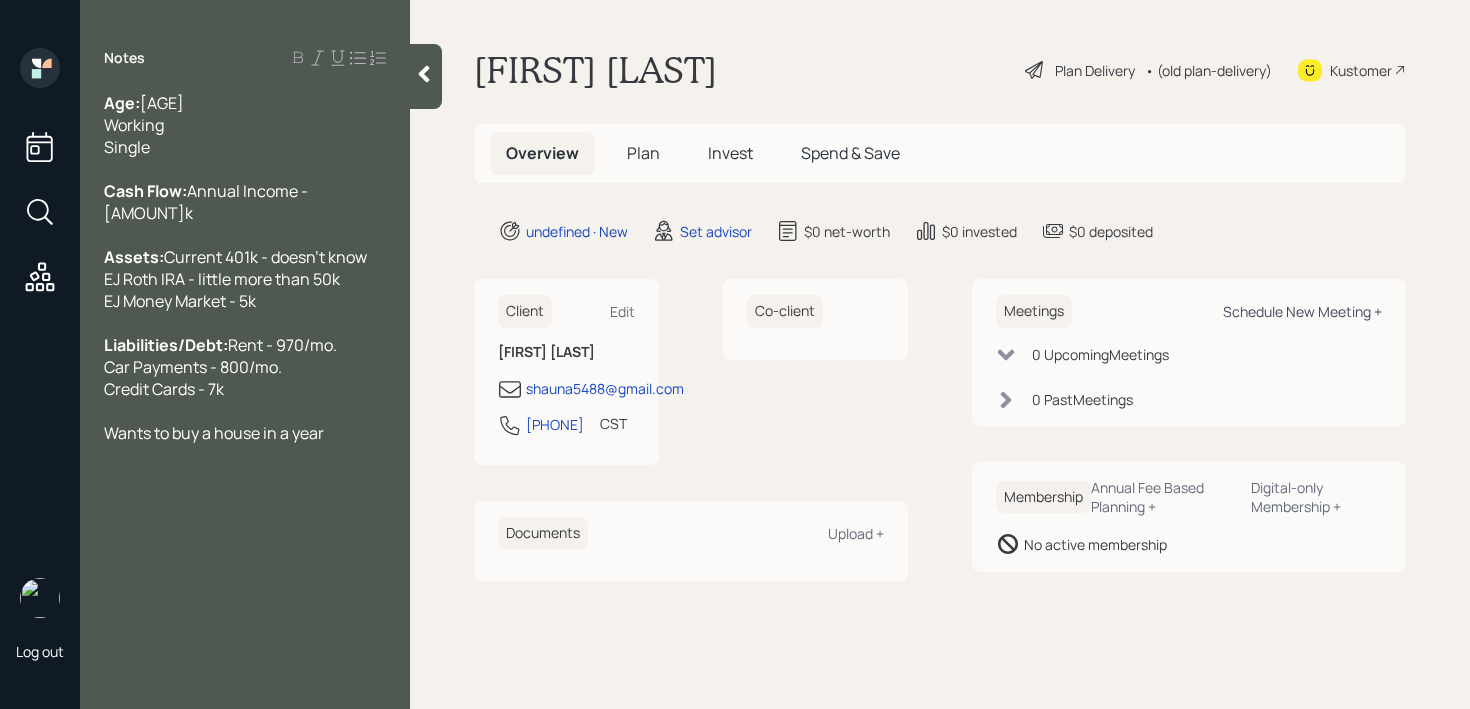 click on "Schedule New Meeting +" at bounding box center (1302, 311) 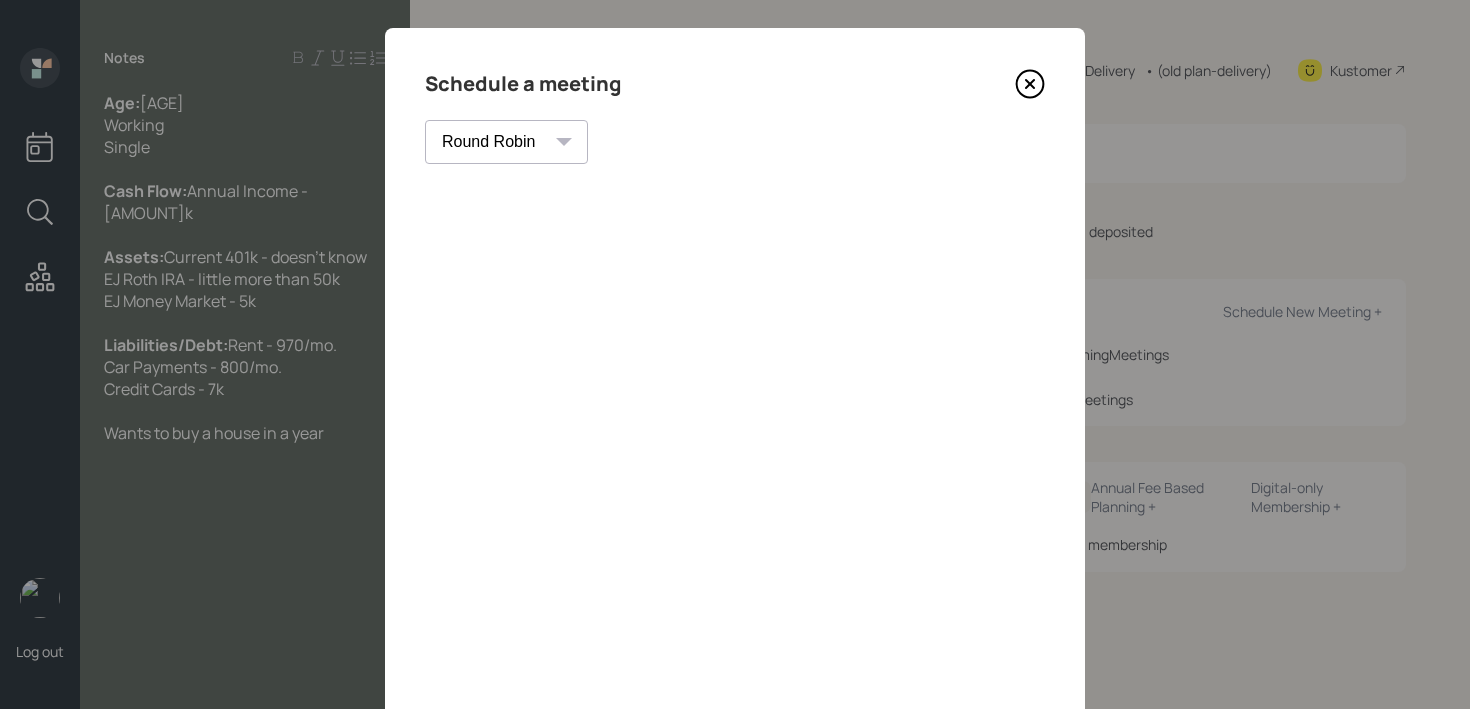 scroll, scrollTop: 0, scrollLeft: 0, axis: both 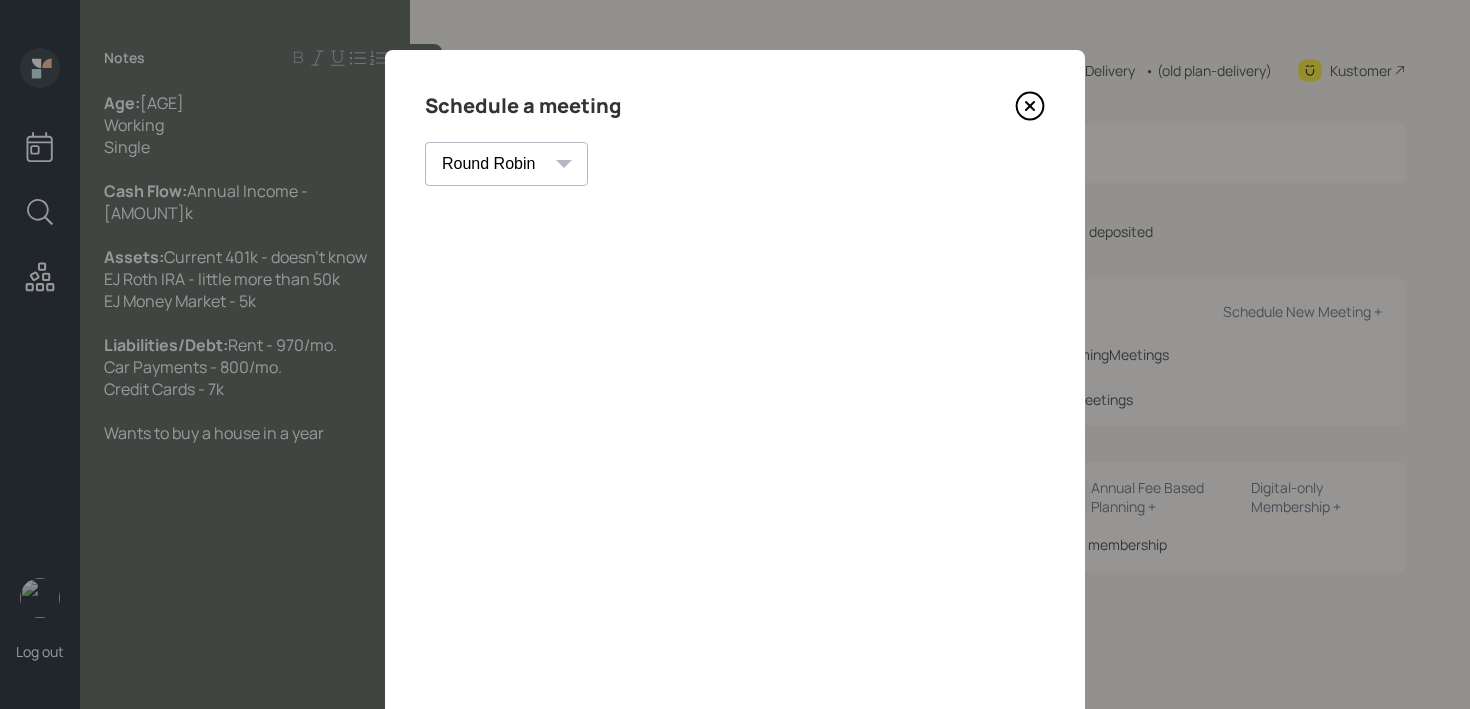 click on "Theresa Spinello Matthew Burke Eitan Bar-David Ian Yamey Trevor Nelson Melissa Louis Christian Ruiz Gordon Hanssen Hamza Chaudhry Robby Grisanti Jonah Coleman Tyler End Michael Russo Treva Nostdahl Eric Schwartz James DiStasi Hunter Neumayer Sami Boghos Harrison Schaefer Round Robin" at bounding box center (506, 164) 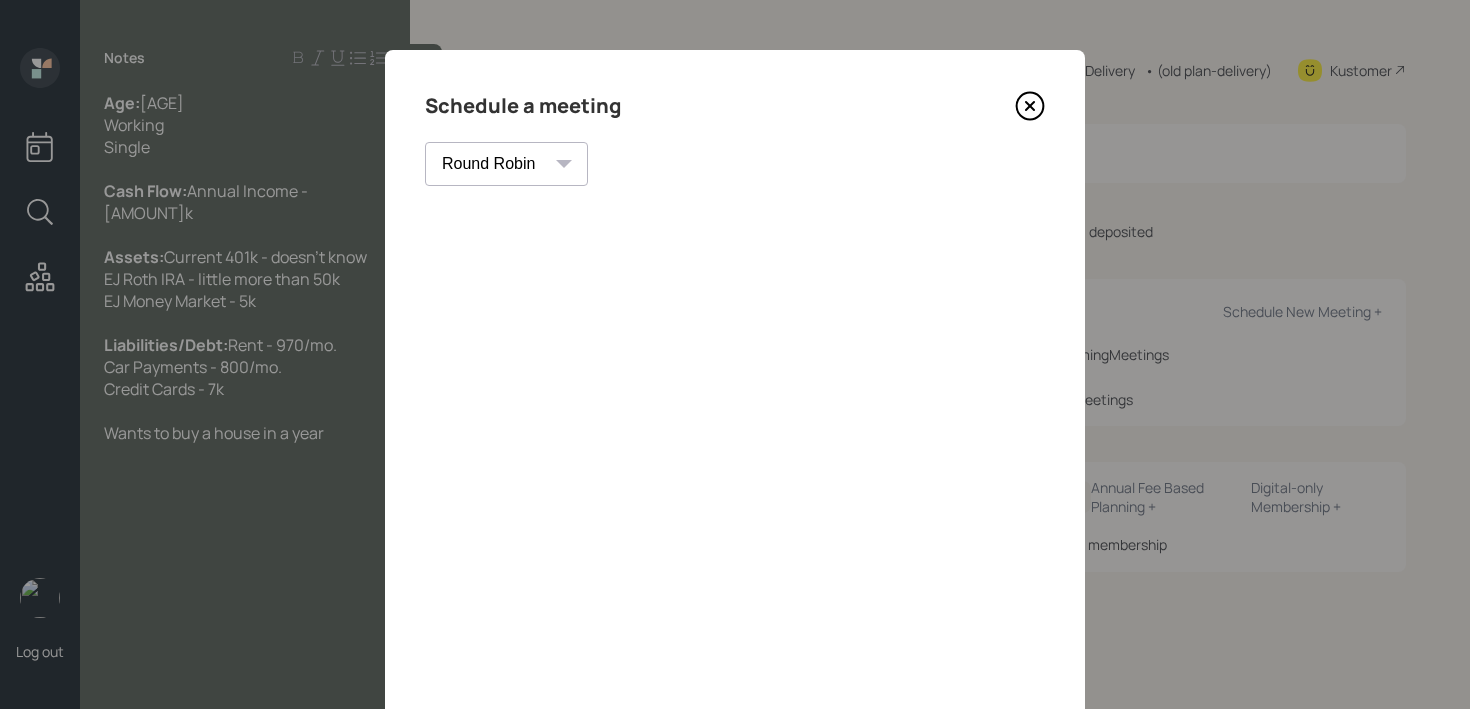 select on "f14b762f-c7c2-4b89-9227-8fa891345eea" 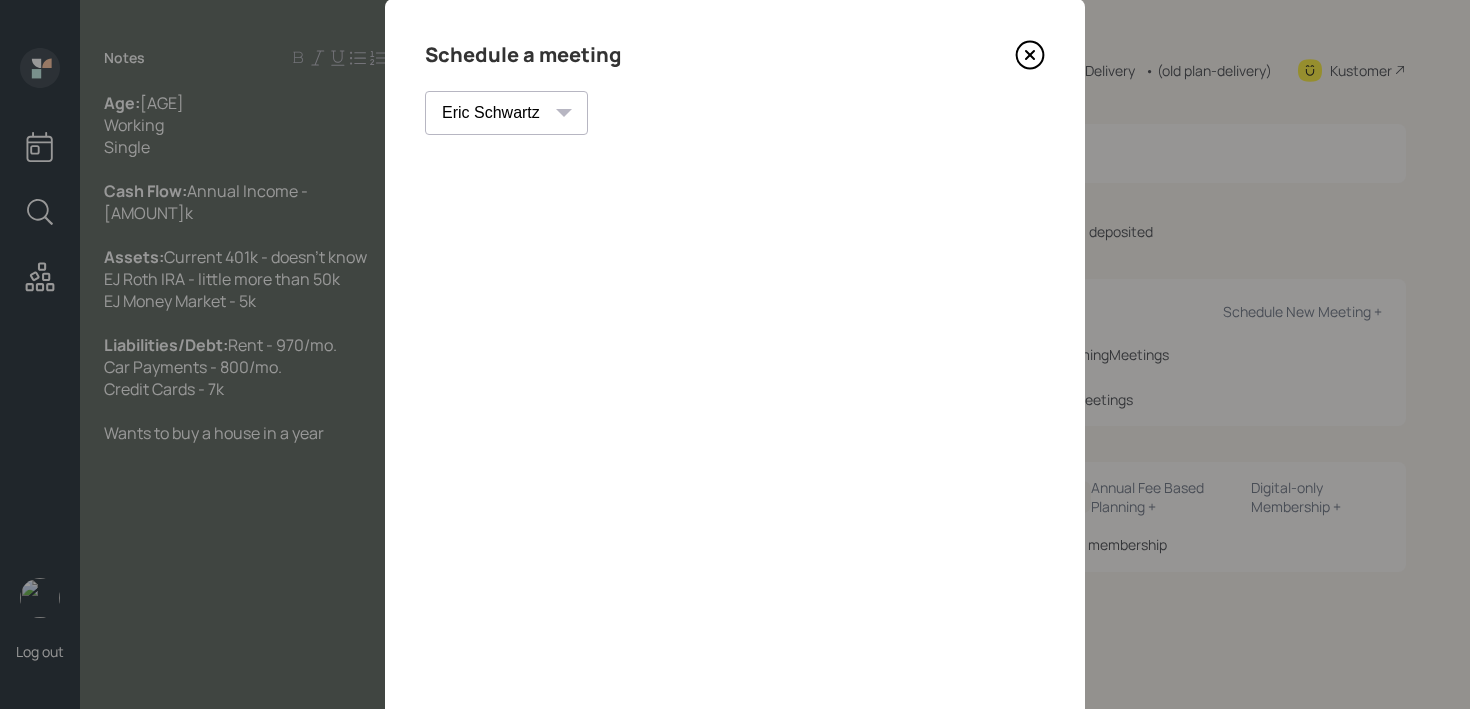 scroll, scrollTop: 47, scrollLeft: 0, axis: vertical 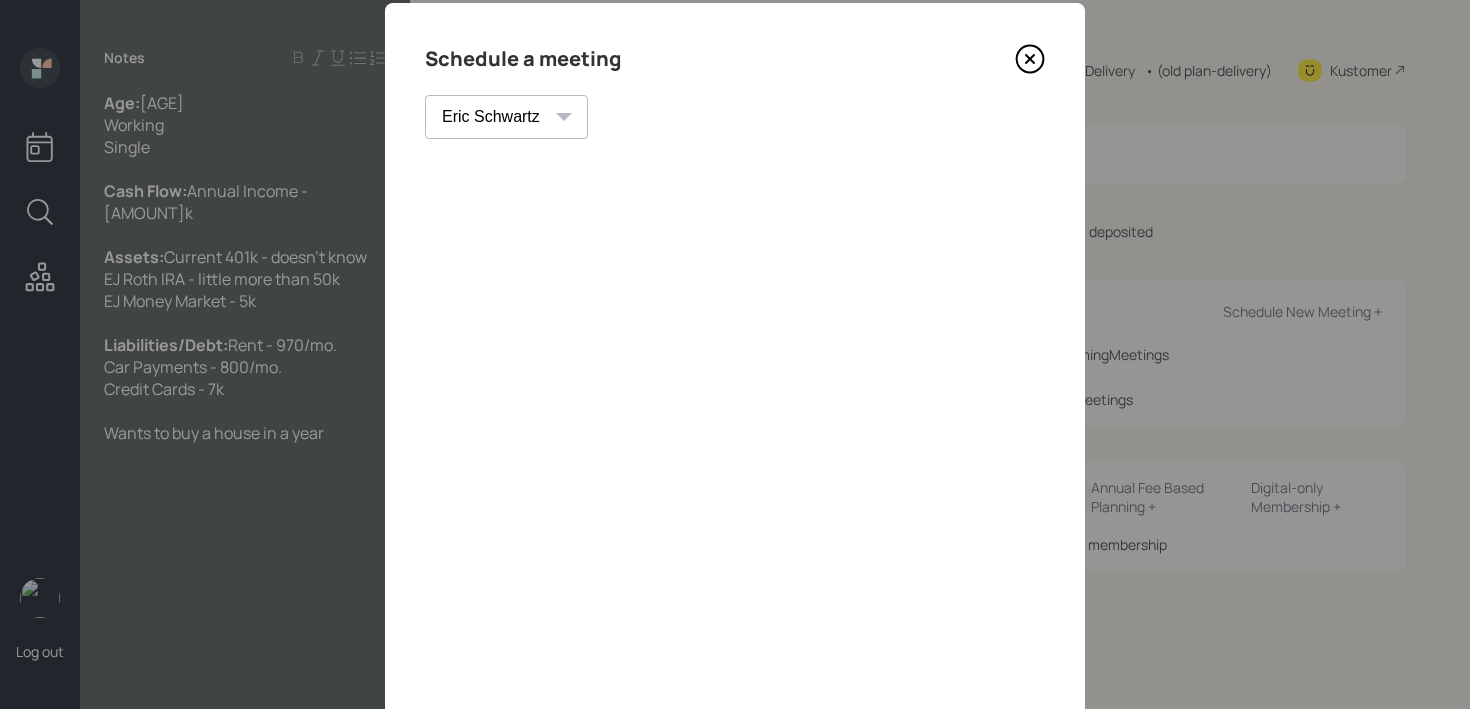 click 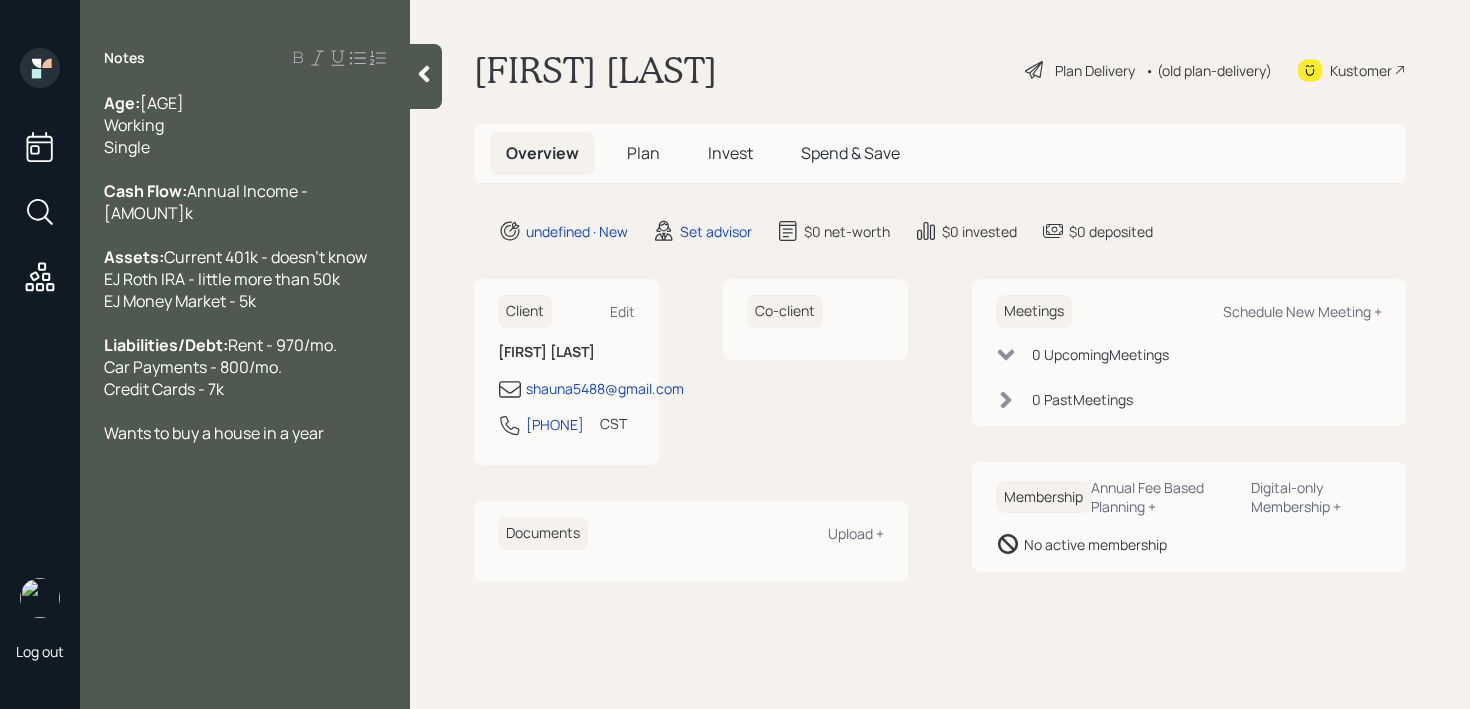 click on "Kustomer" at bounding box center [1361, 70] 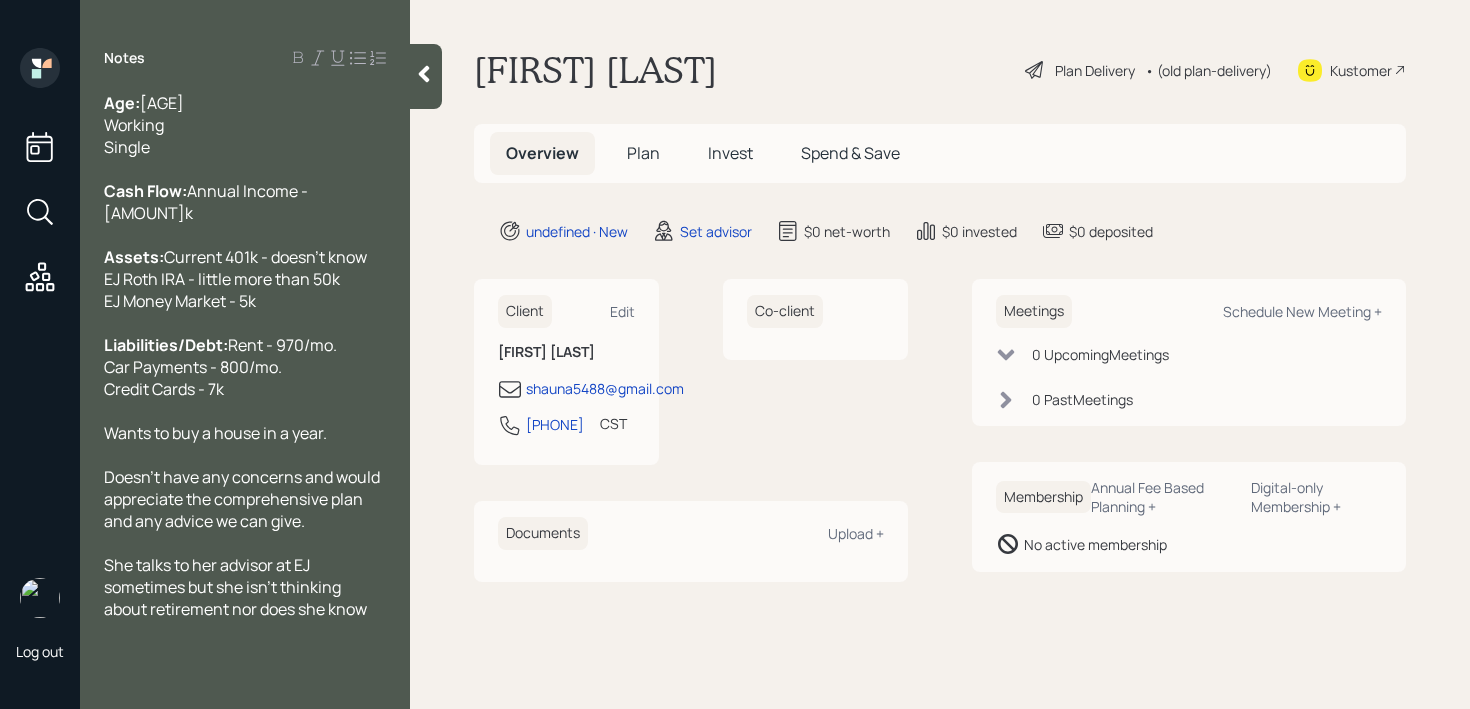scroll, scrollTop: 0, scrollLeft: 0, axis: both 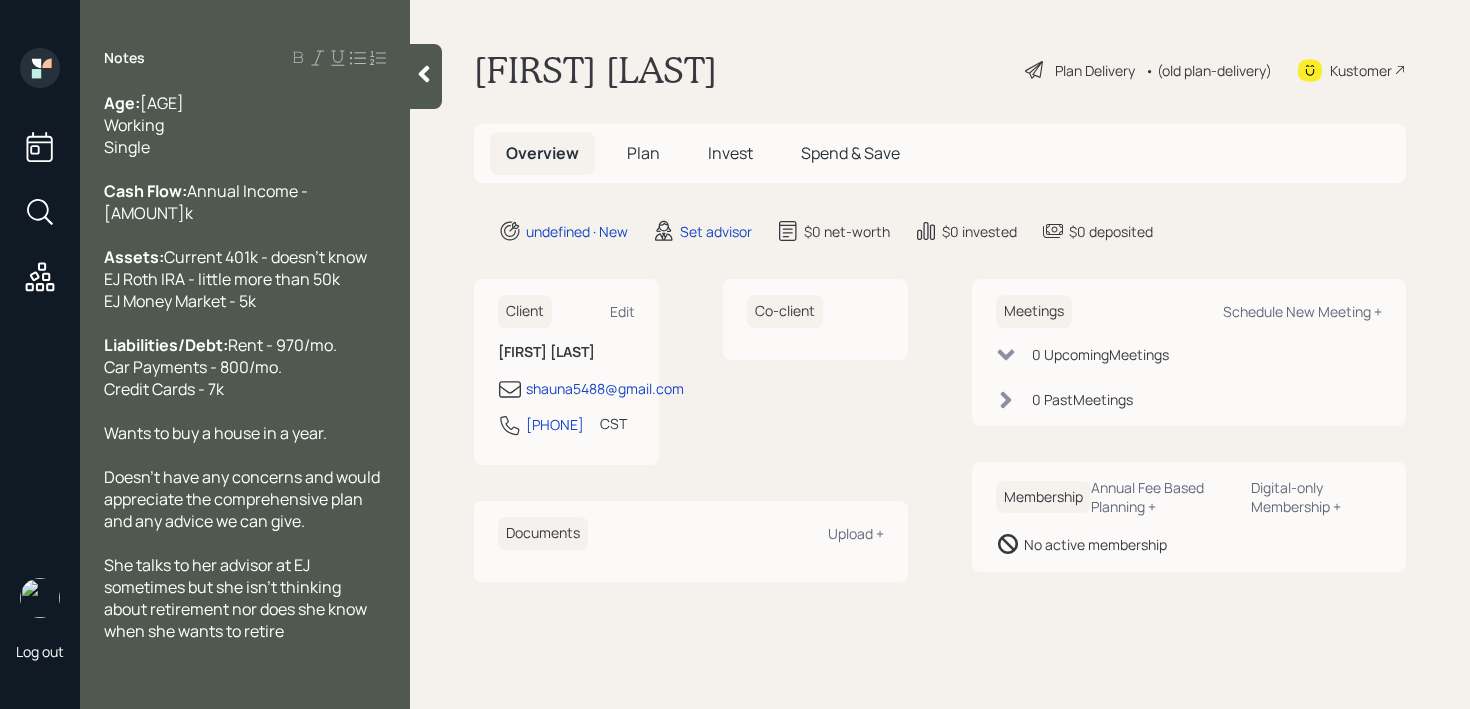 click on "Wants to buy a house in a year." at bounding box center [245, 433] 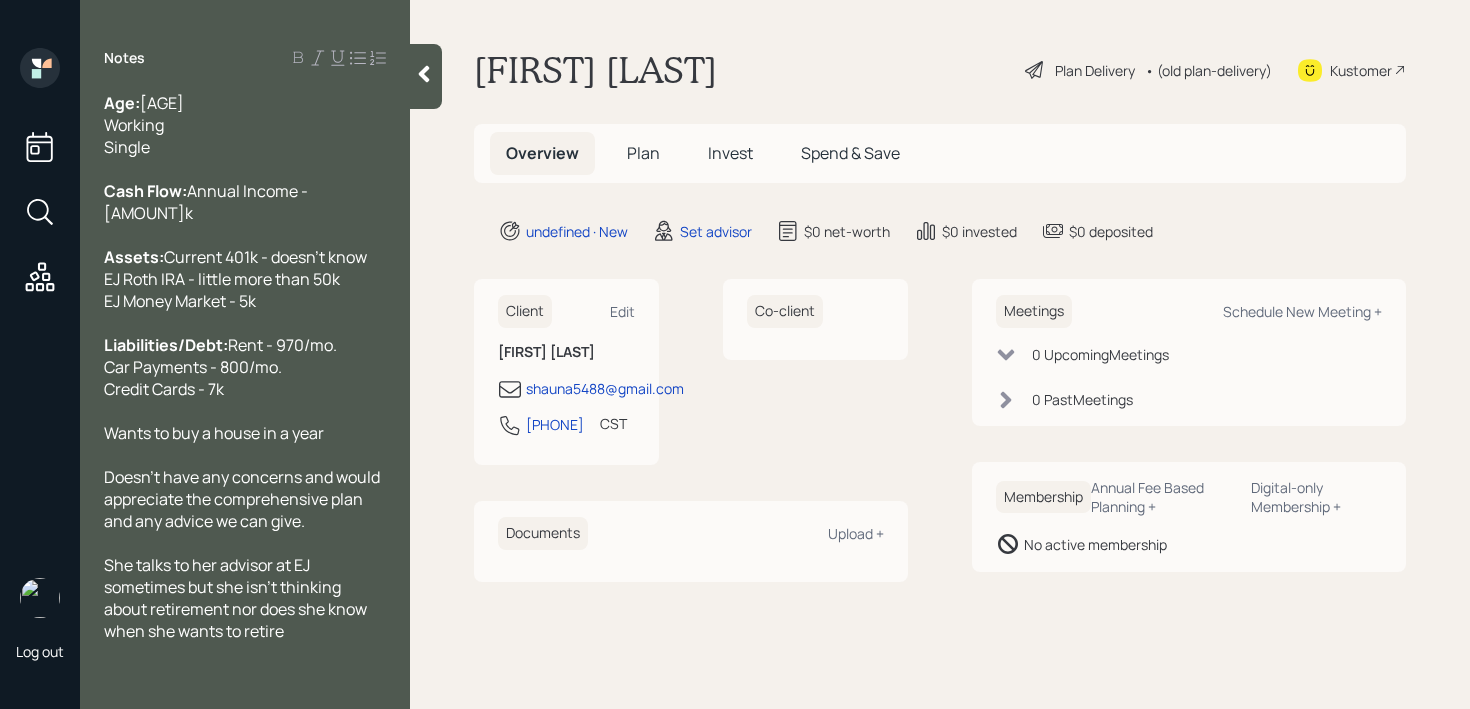 click 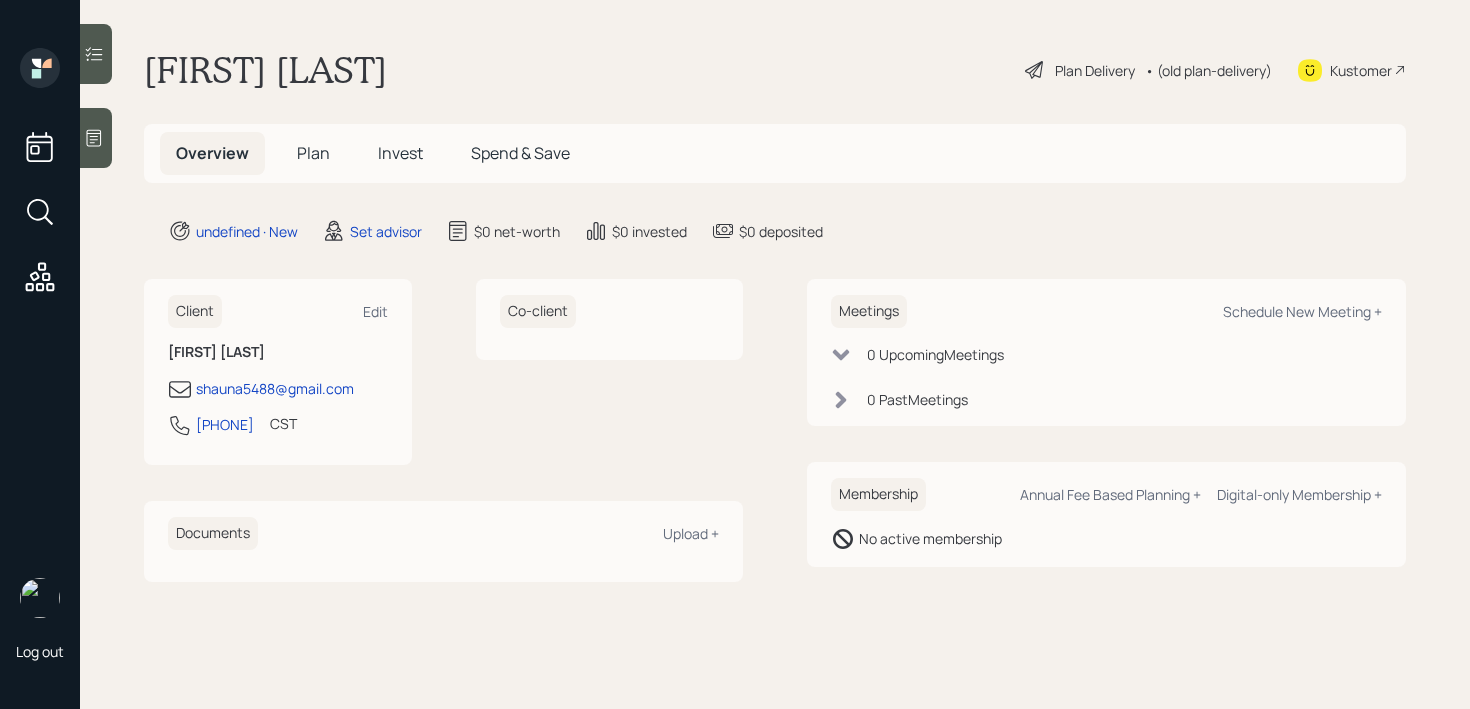 click on "[FIRST] [LAST] Plan Delivery • (old plan-delivery) Kustomer Overview Plan Invest Spend & Save undefined ·
New Set advisor $0 net-worth $0 invested $0 deposited Client Edit [FIRST] [LAST] [USERNAME]@[DOMAIN].com [PHONE] CST Currently 5:12 PM Co-client Documents Upload + Meetings Schedule New Meeting + 0   Upcoming  Meeting s 0   Past  Meeting s Membership Annual Fee Based Planning + Digital-only Membership + No active membership" at bounding box center [775, 354] 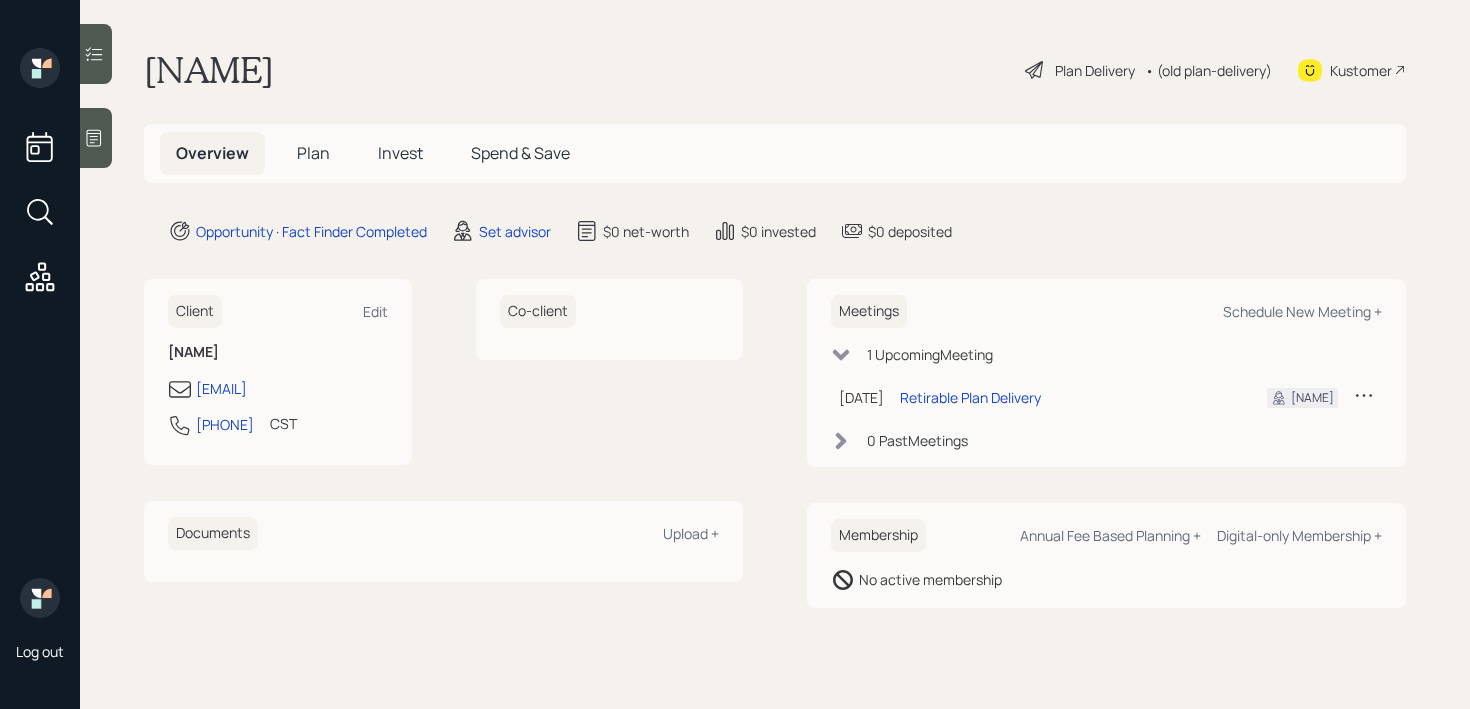 scroll, scrollTop: 0, scrollLeft: 0, axis: both 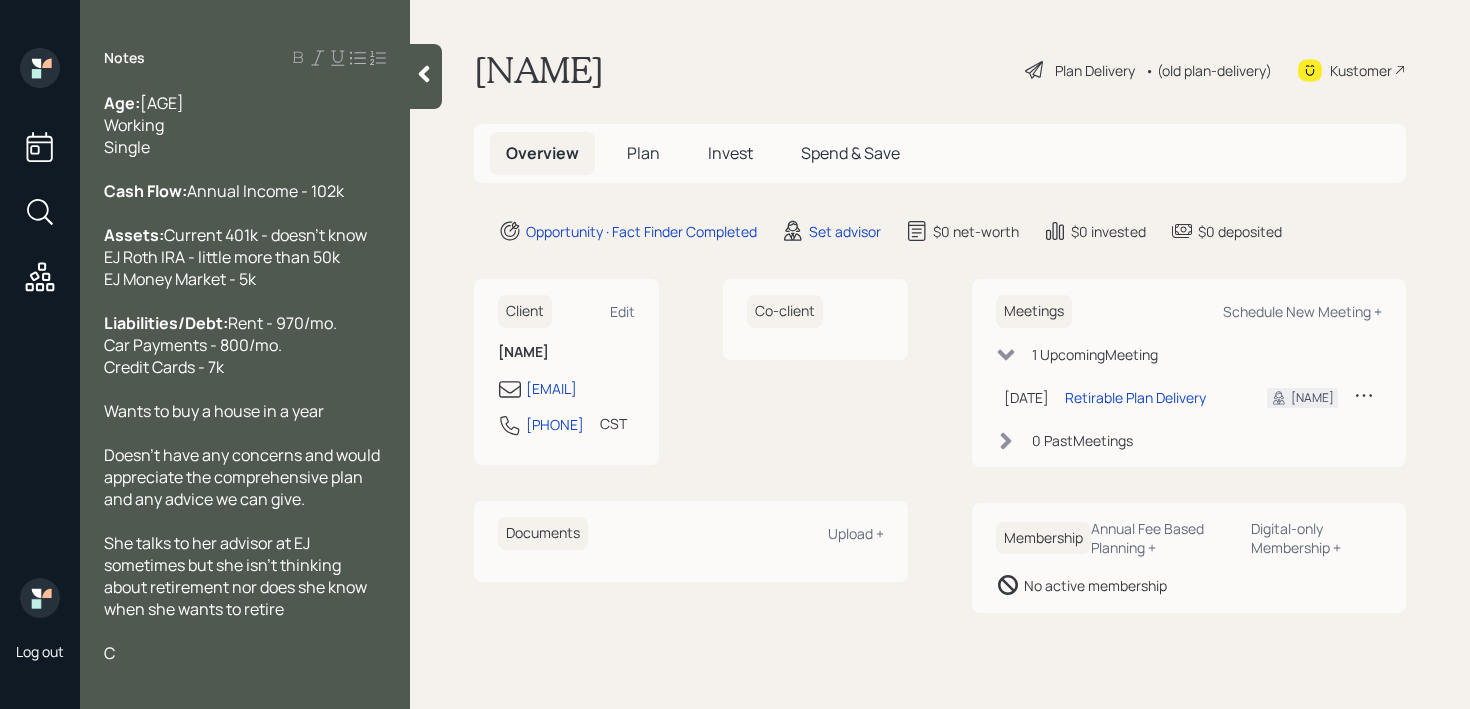 type 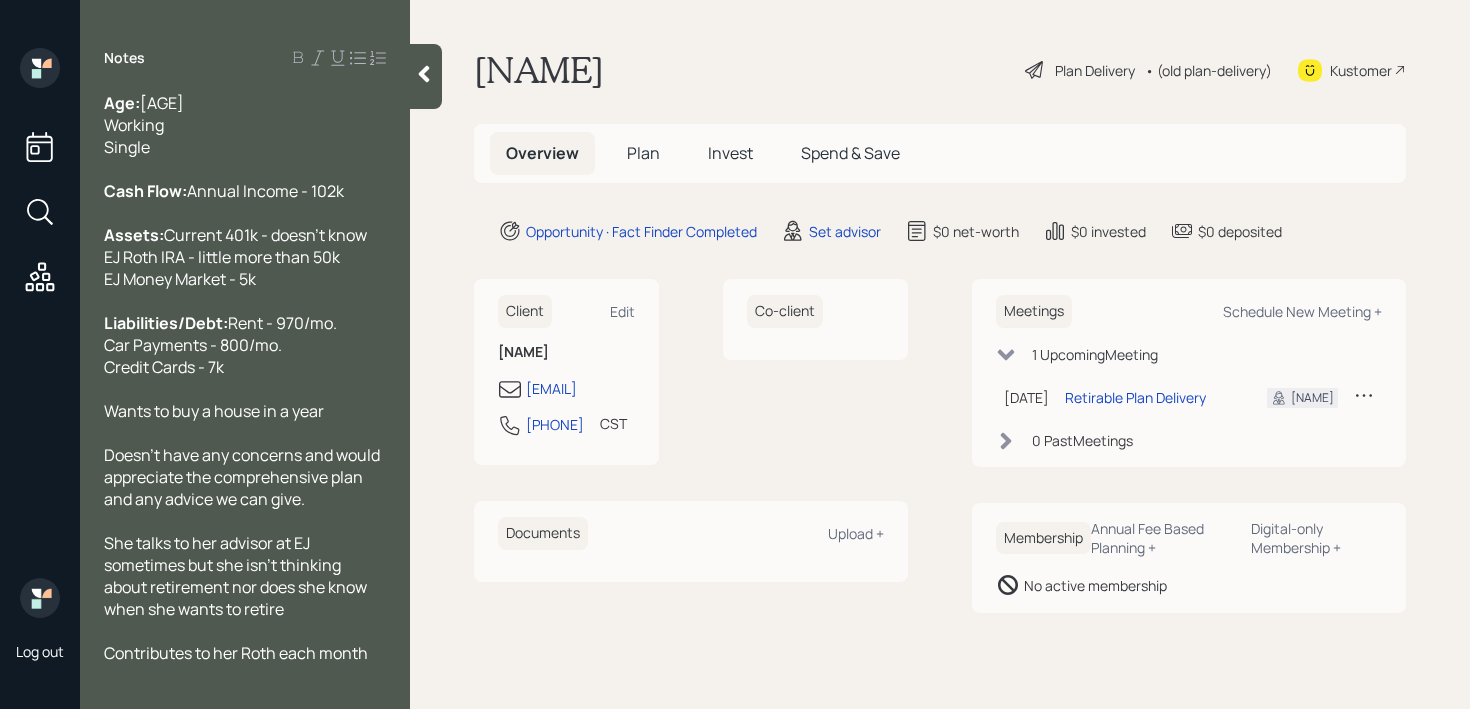 click at bounding box center (426, 76) 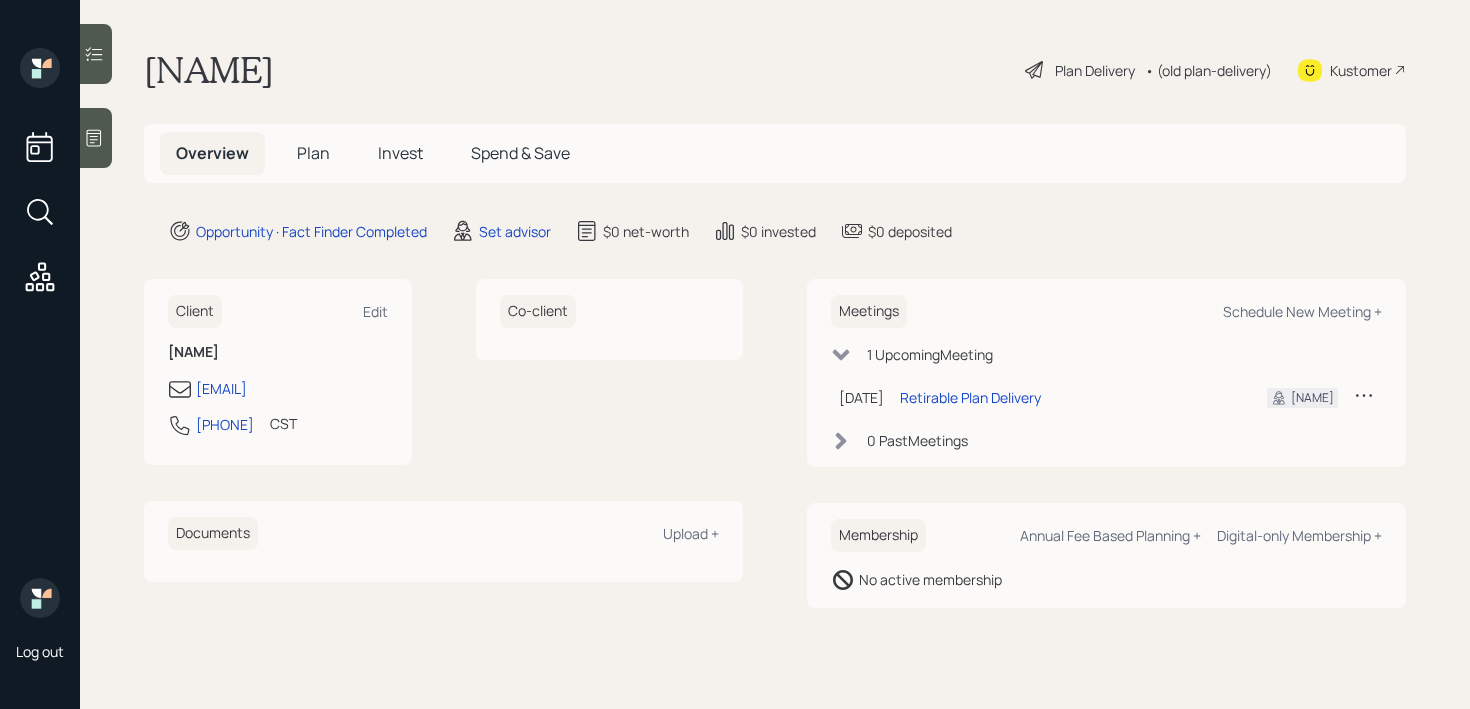 click on "Shauna Robinson Plan Delivery • (old plan-delivery) Kustomer Overview Plan Invest Spend & Save Opportunity ·
Fact Finder Completed Set advisor $0 net-worth $0 invested $0 deposited Client Edit [NAME] [EMAIL] [PHONE] CST Currently [TIME] Co-client Documents Upload + Meetings Schedule New Meeting + 1   Upcoming  Meeting [DATE] Monday, [DATE] 11:00 AM EDT Retirable Plan Delivery Eric S. 0   Past  Meeting s Membership Annual Fee Based Planning + Digital-only Membership + No active membership" at bounding box center [775, 354] 